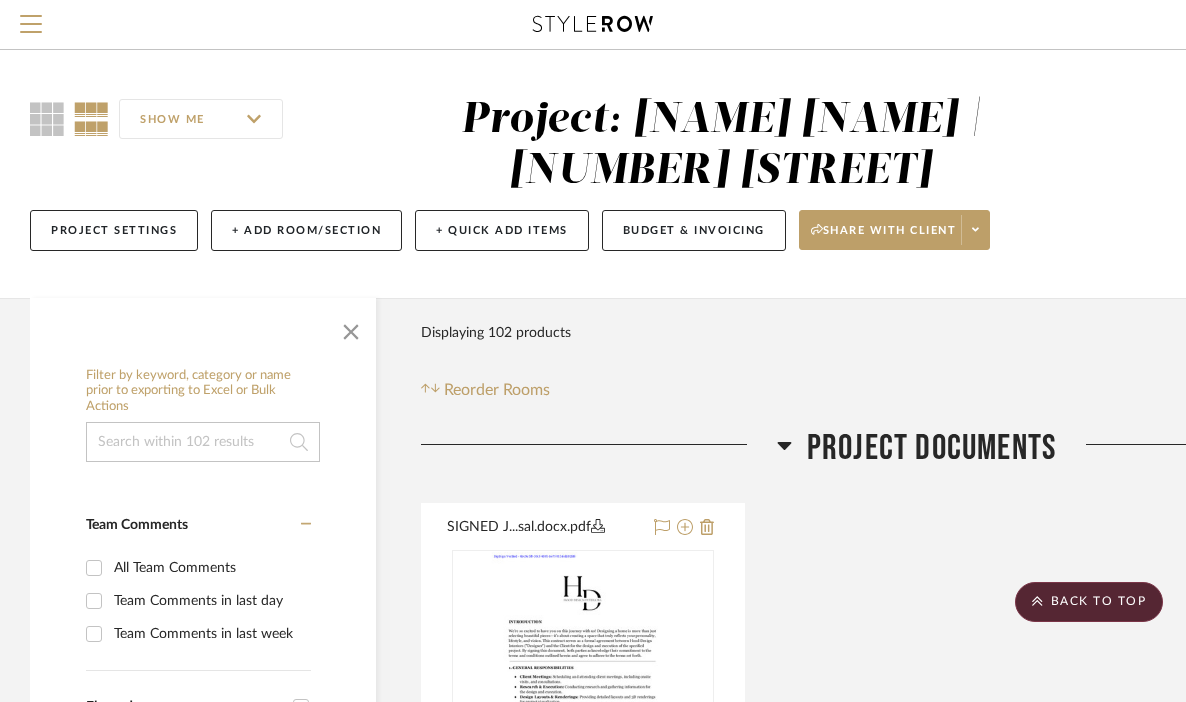 scroll, scrollTop: 22319, scrollLeft: 0, axis: vertical 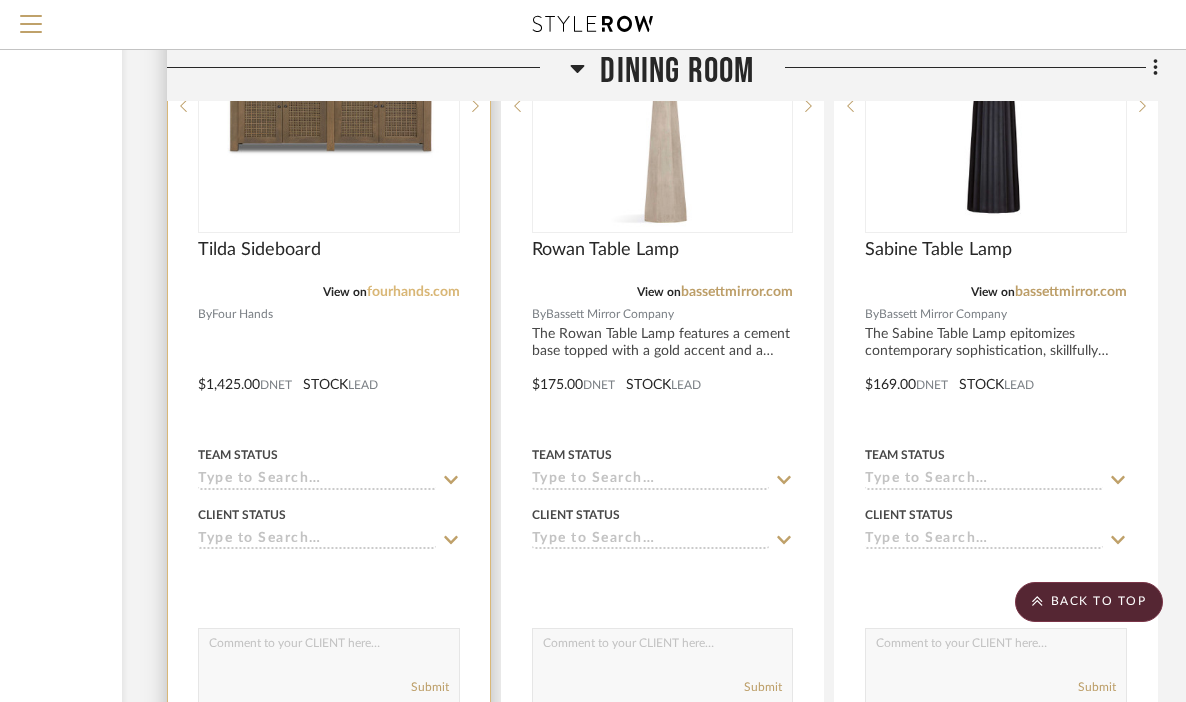 click on "fourhands.com" at bounding box center [413, 292] 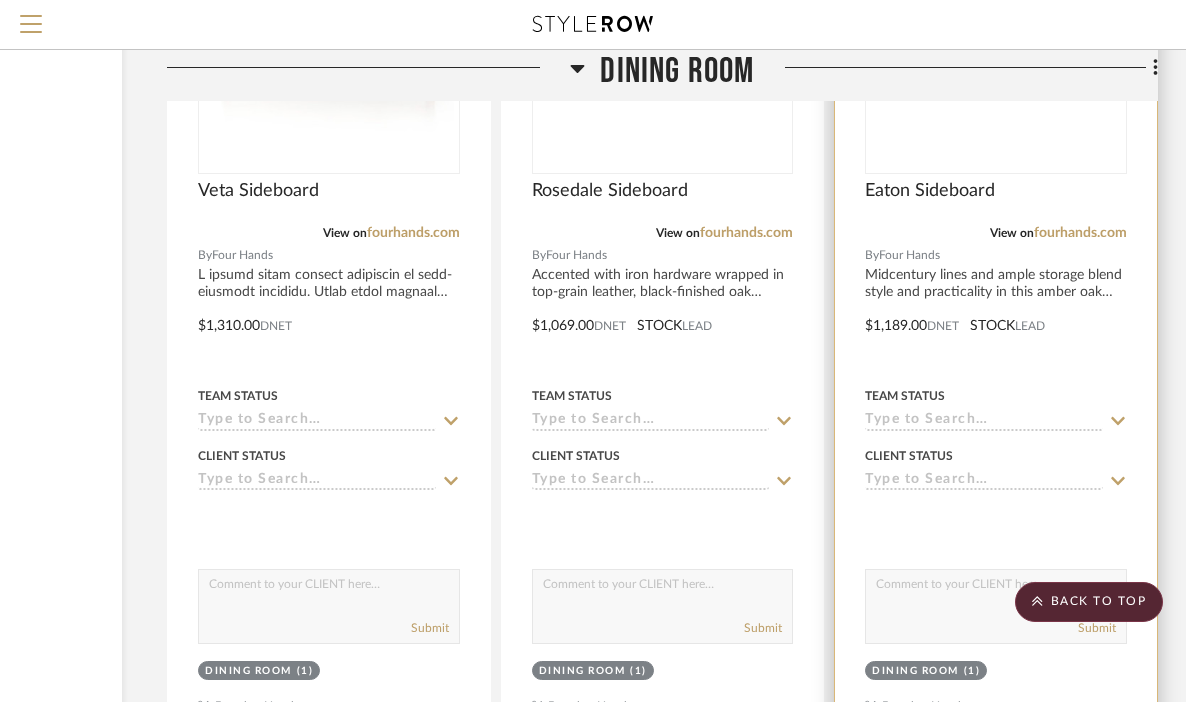 scroll, scrollTop: 15066, scrollLeft: 254, axis: both 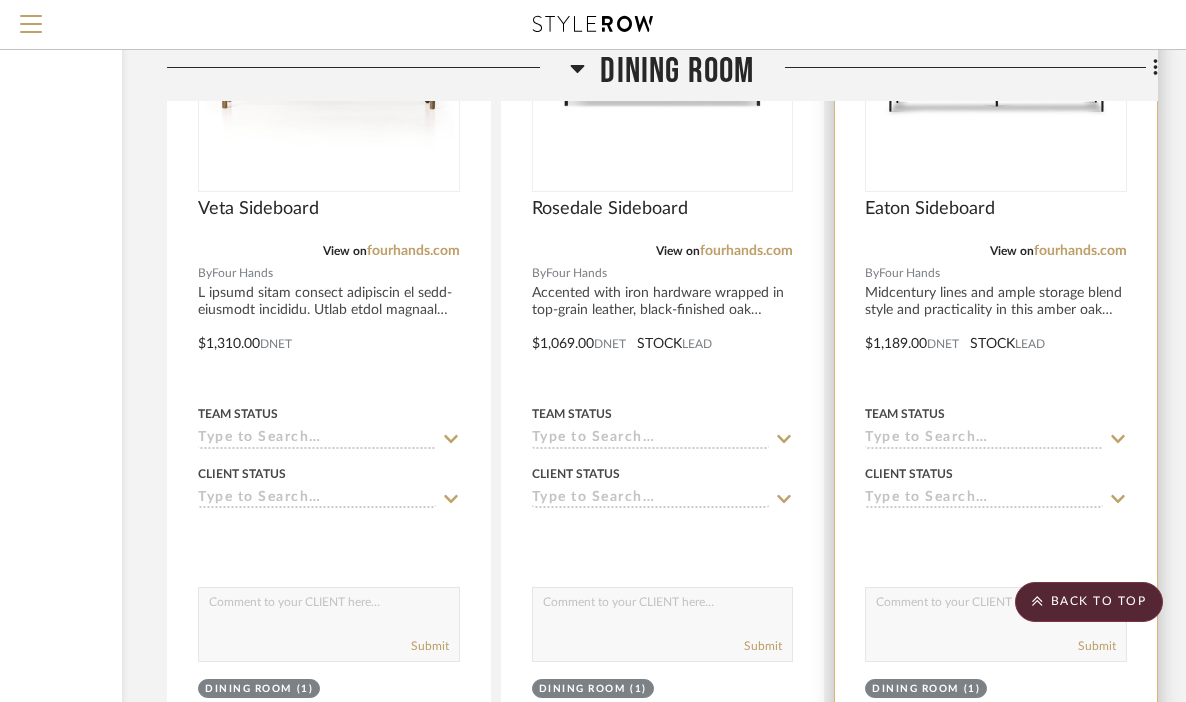 click on "Eaton Sideboard" at bounding box center (996, 220) 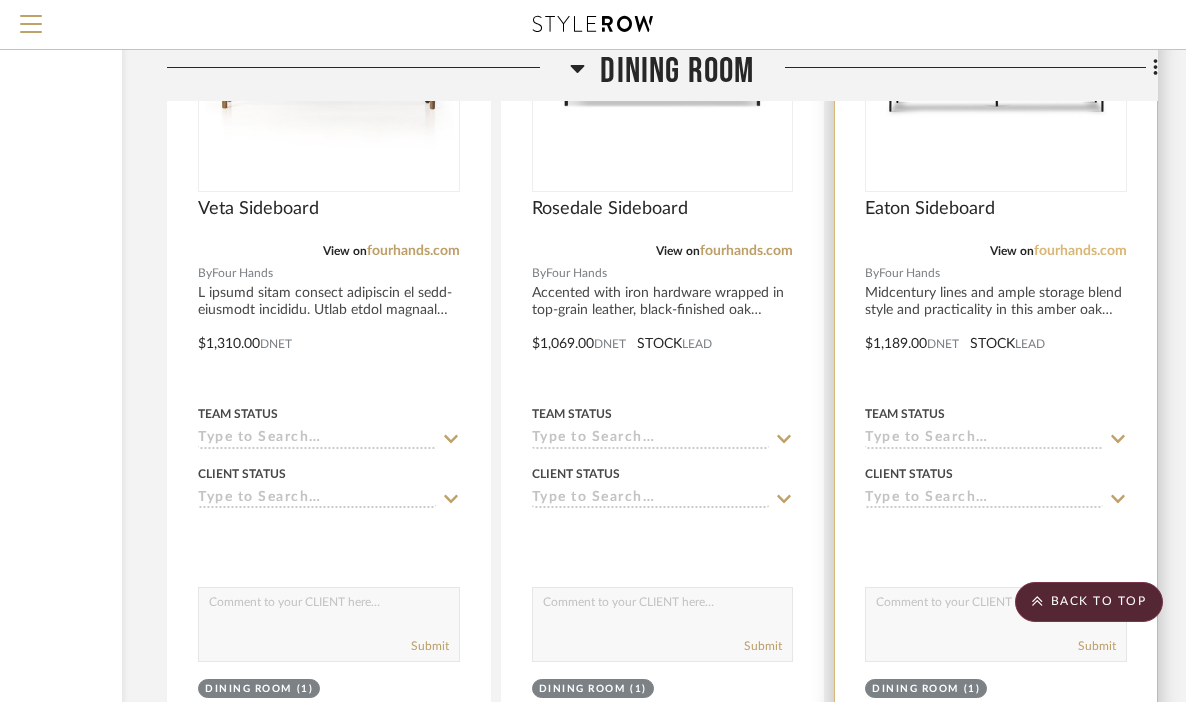 click on "fourhands.com" at bounding box center (1080, 251) 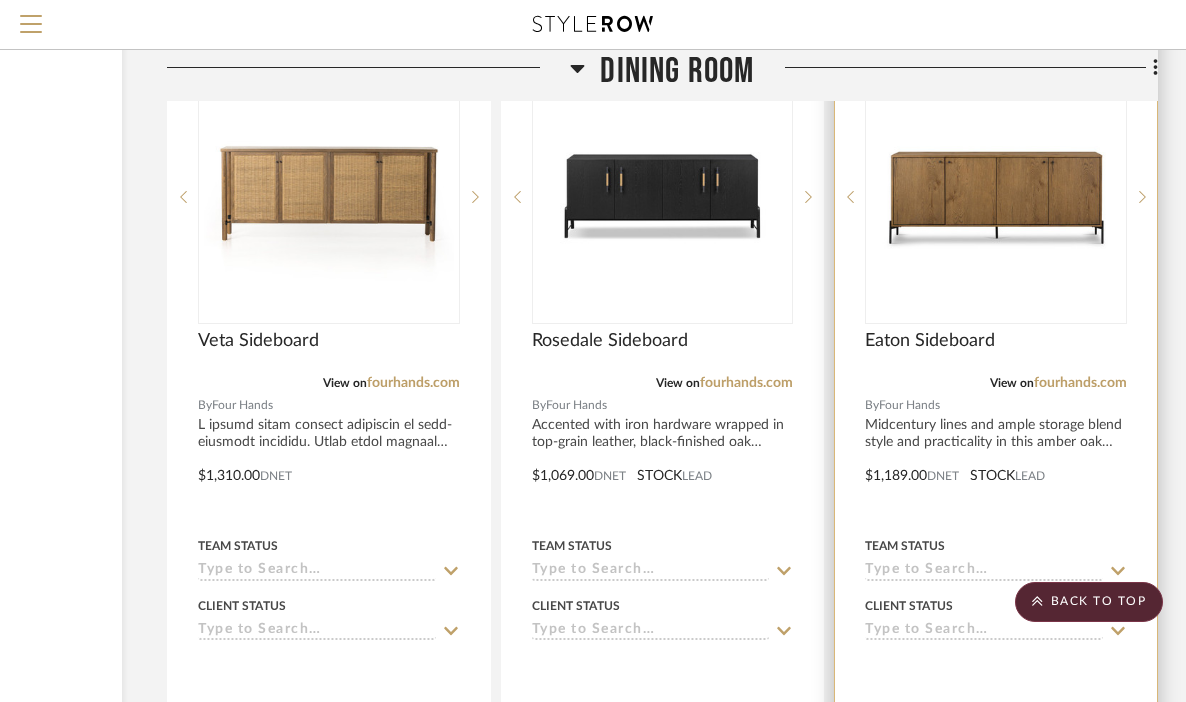 scroll, scrollTop: 14931, scrollLeft: 254, axis: both 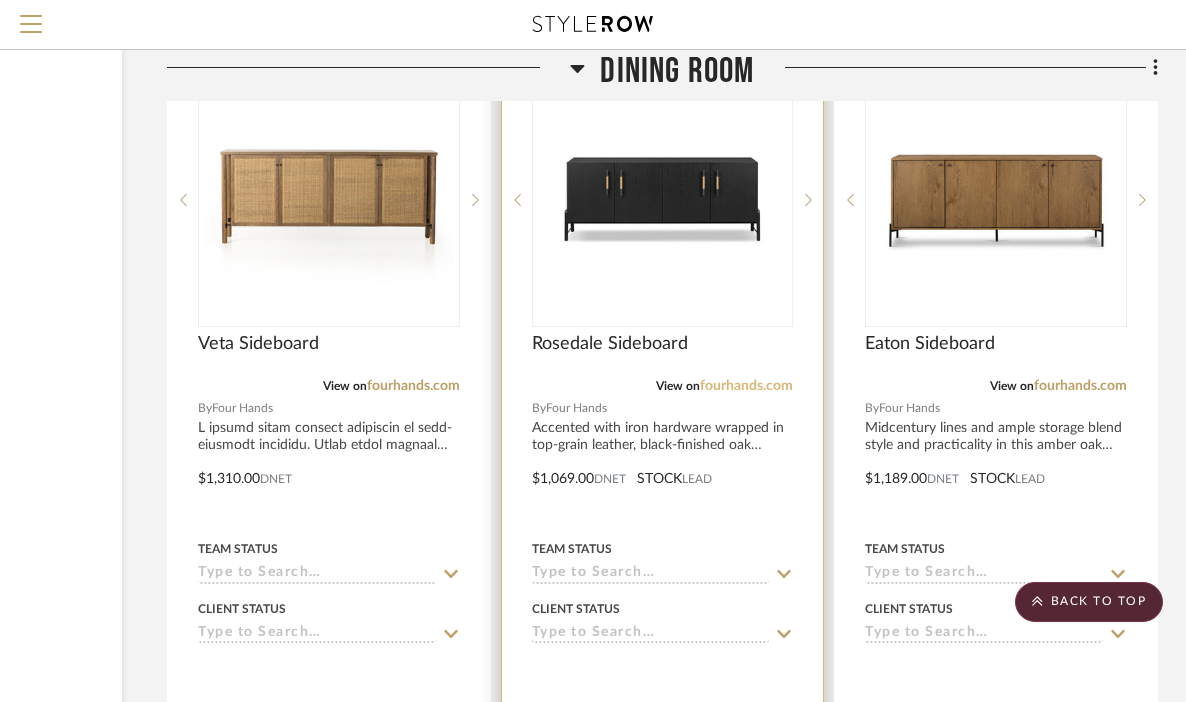 click on "fourhands.com" at bounding box center (746, 386) 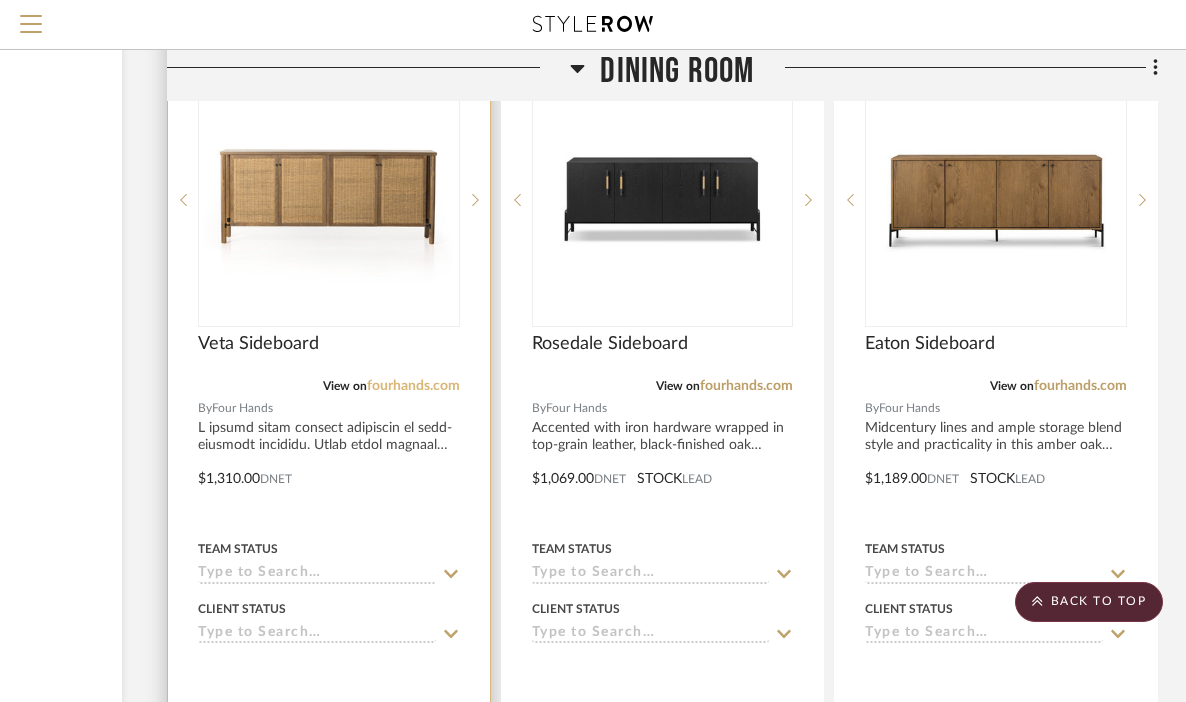 click on "fourhands.com" at bounding box center [413, 386] 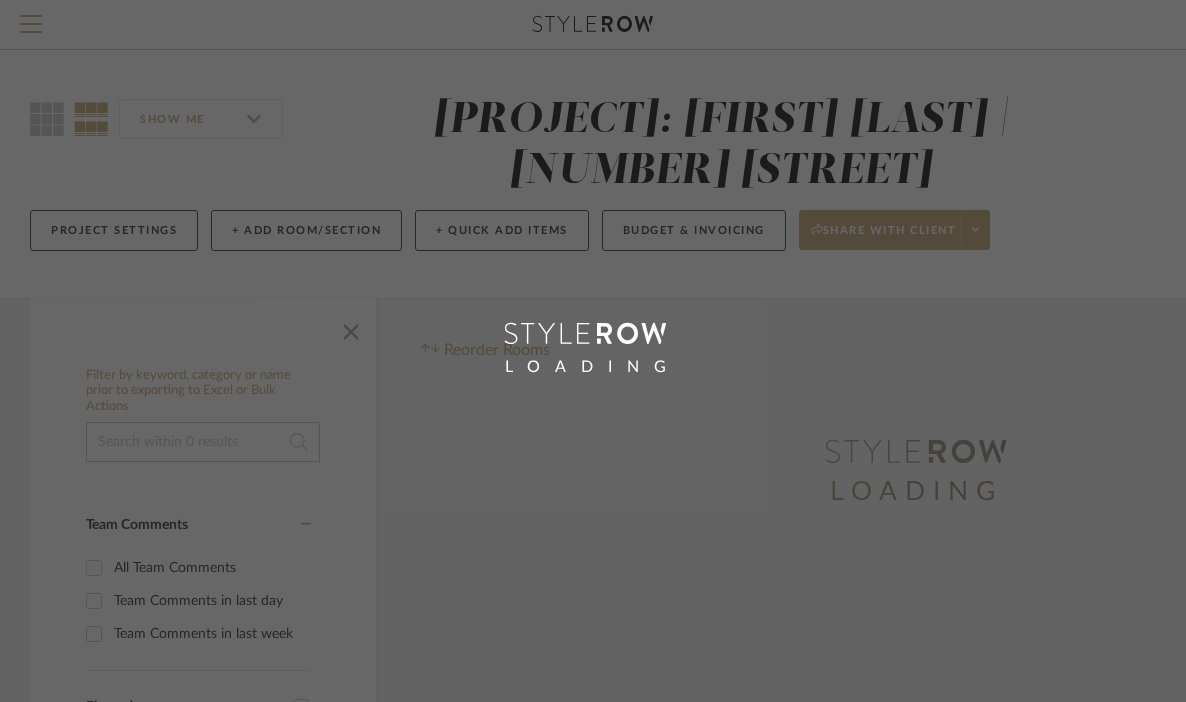 scroll, scrollTop: 0, scrollLeft: 0, axis: both 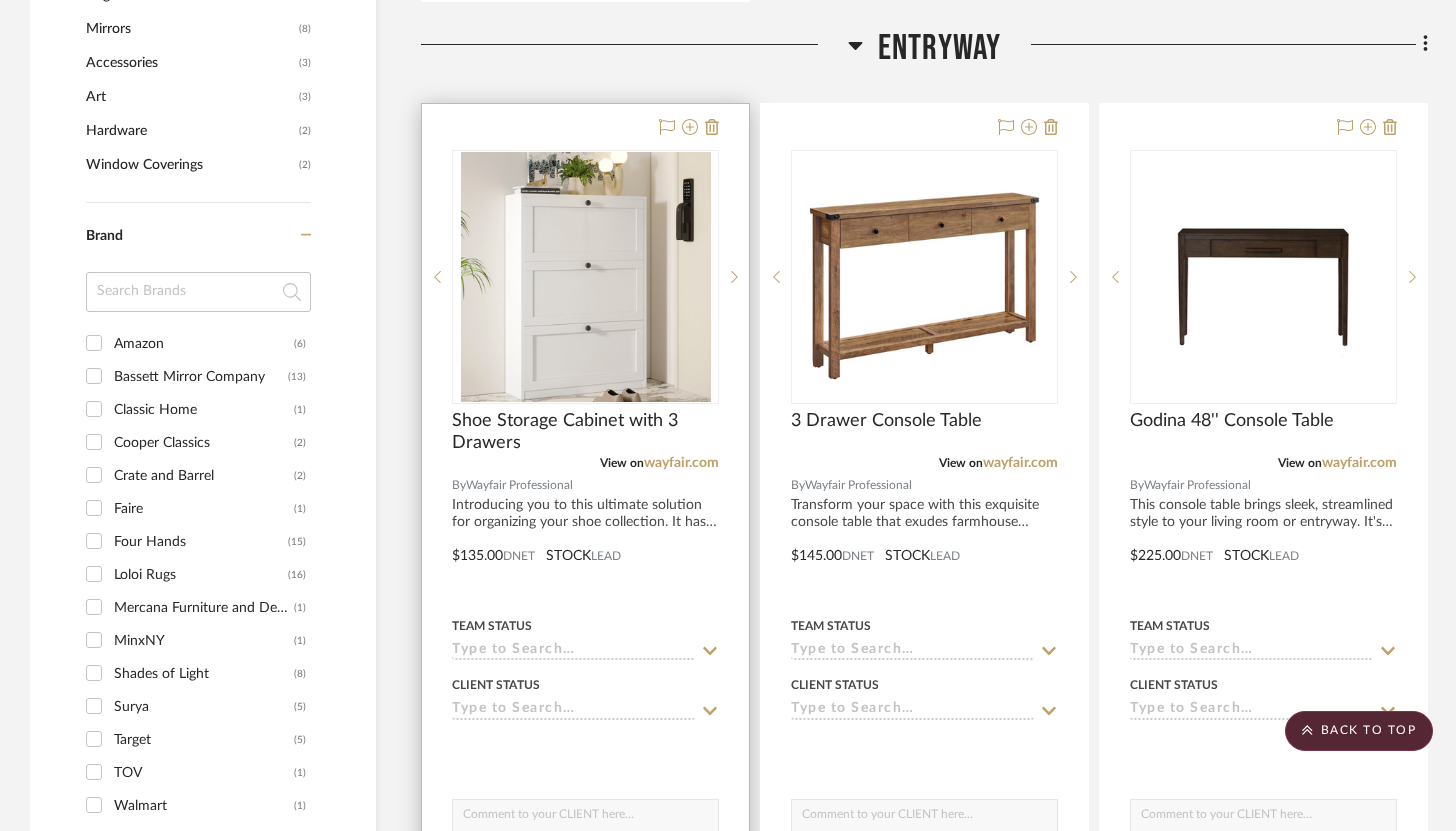 click at bounding box center (585, 541) 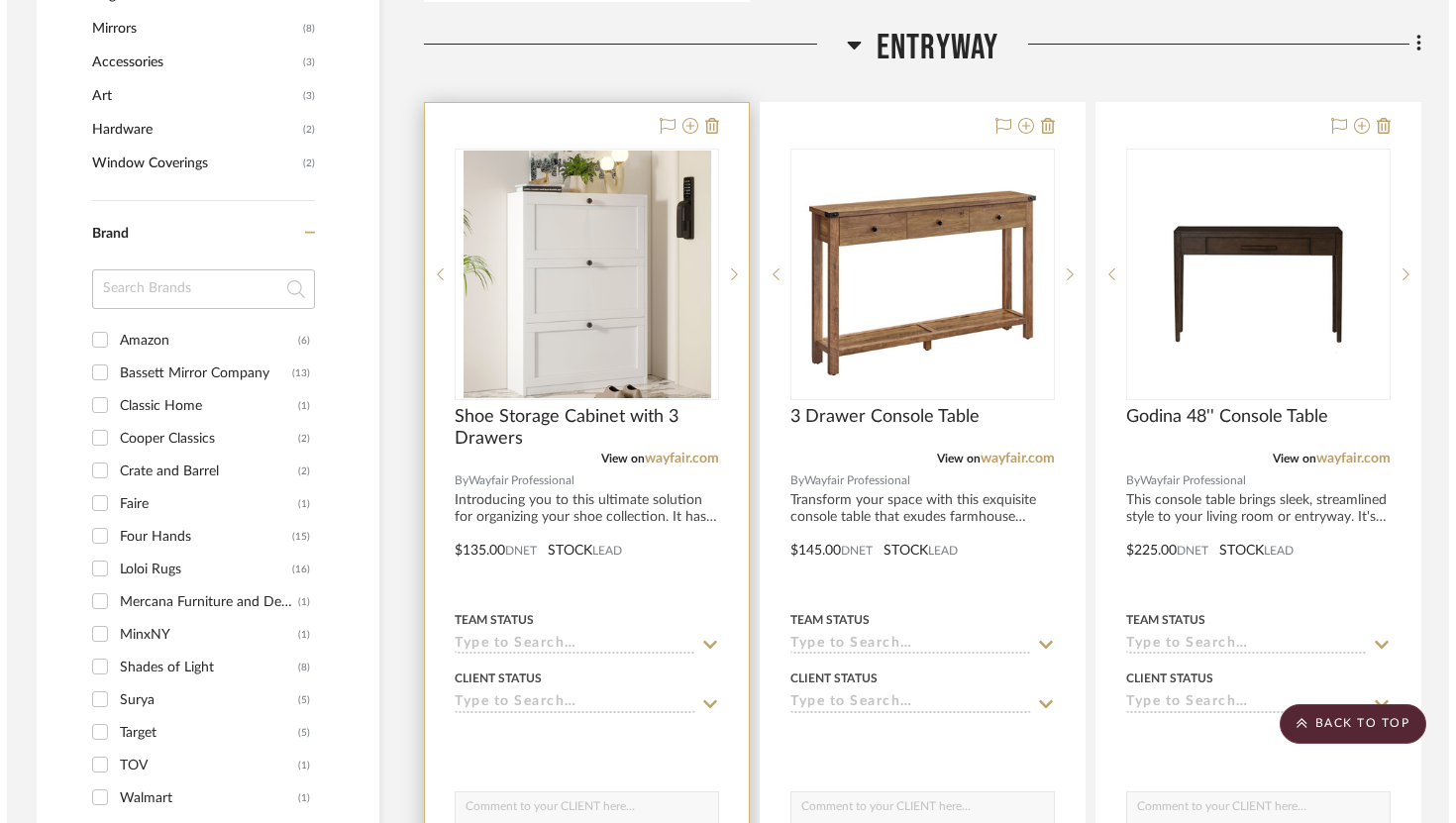 scroll, scrollTop: 0, scrollLeft: 0, axis: both 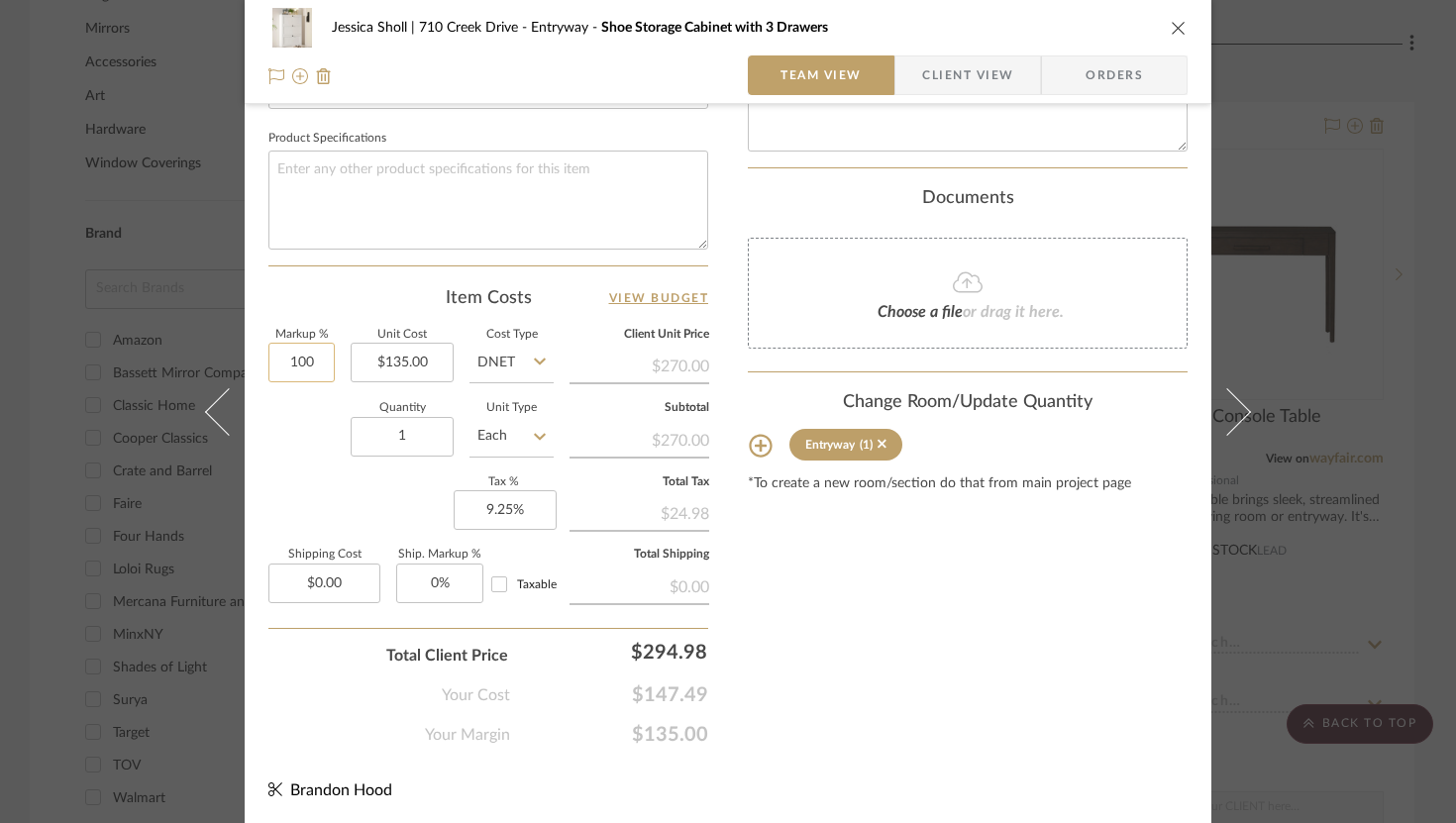 click on "100" 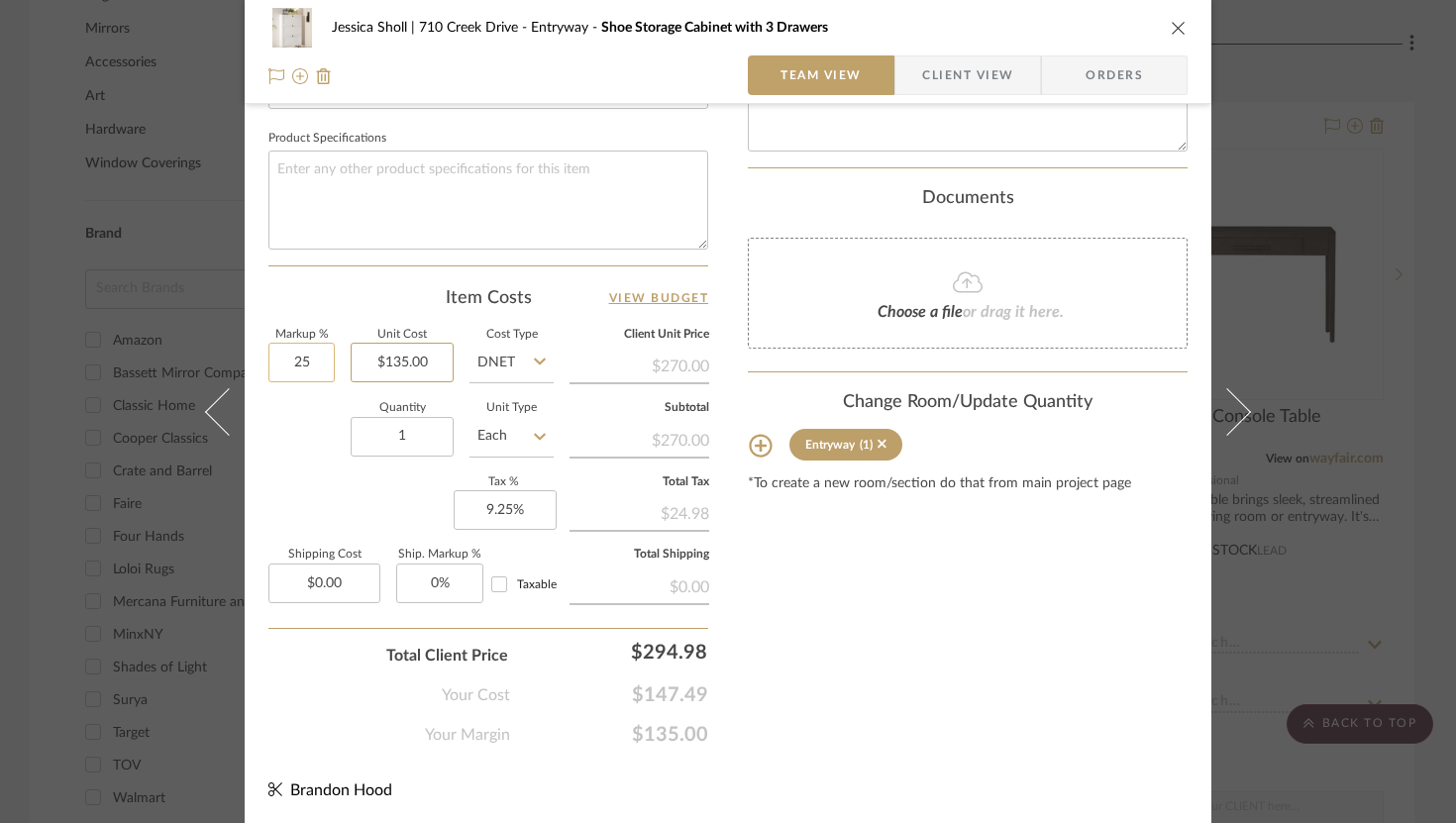 type on "25%" 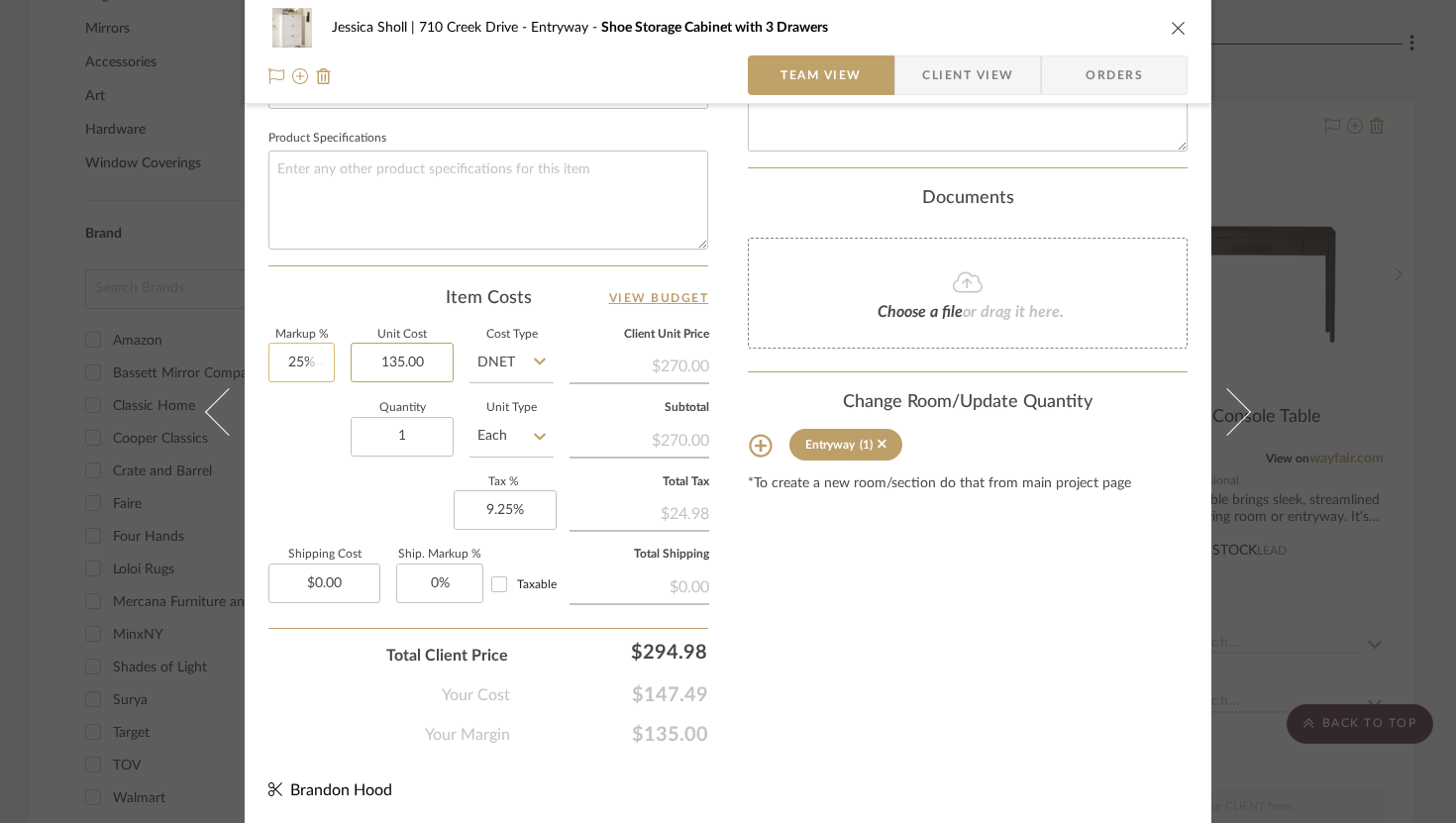 type 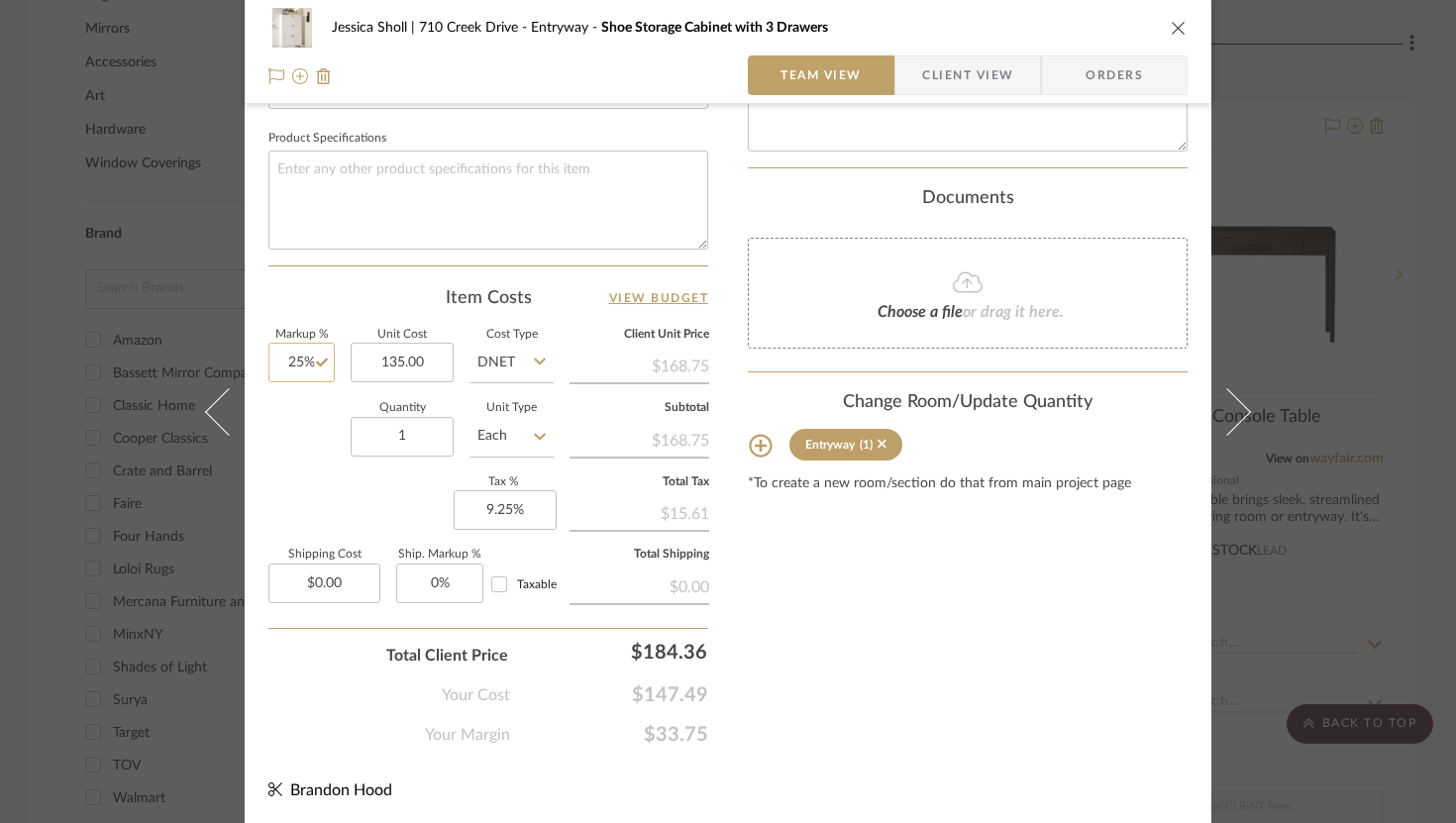 type on "25" 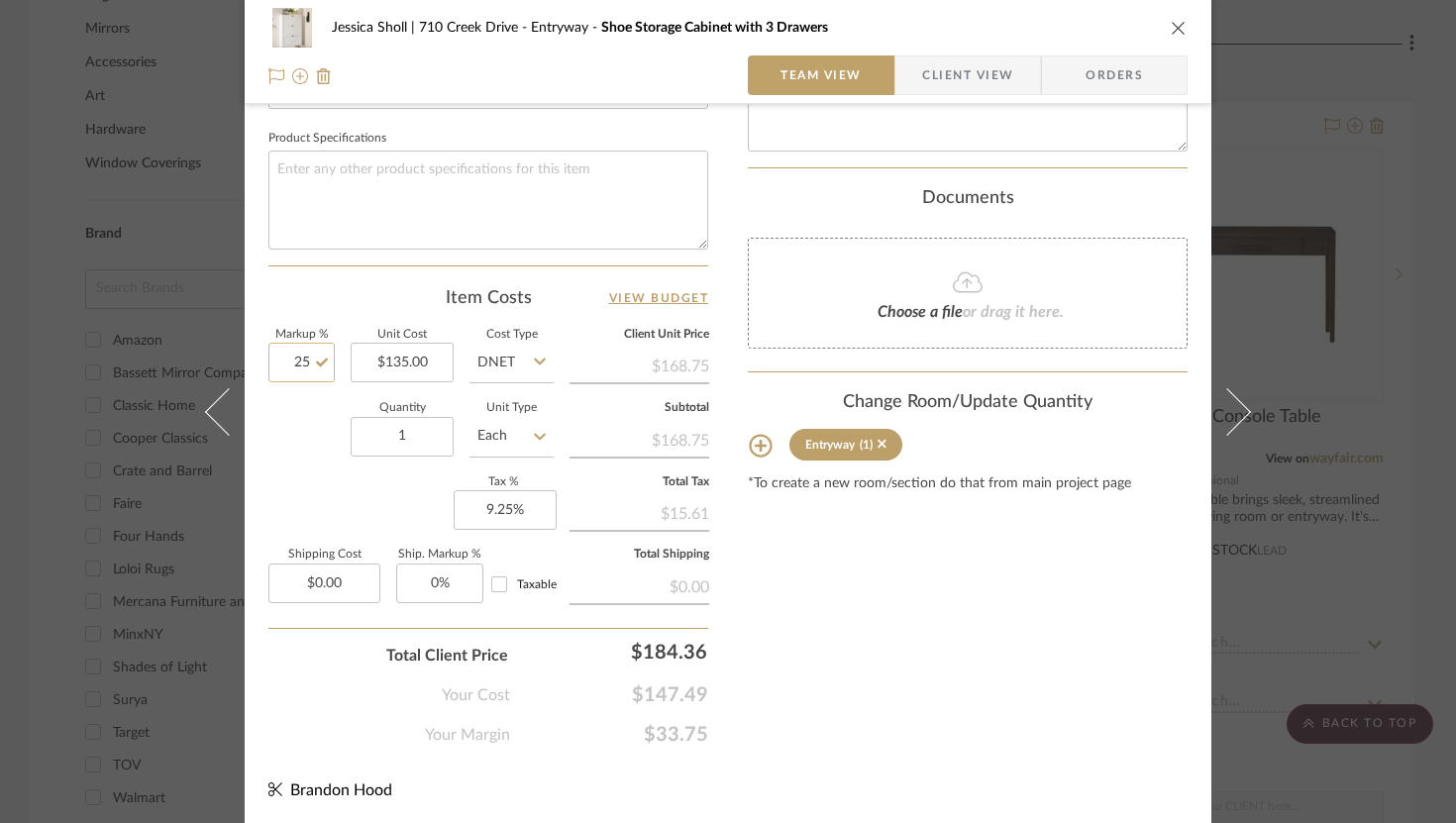 click on "25" 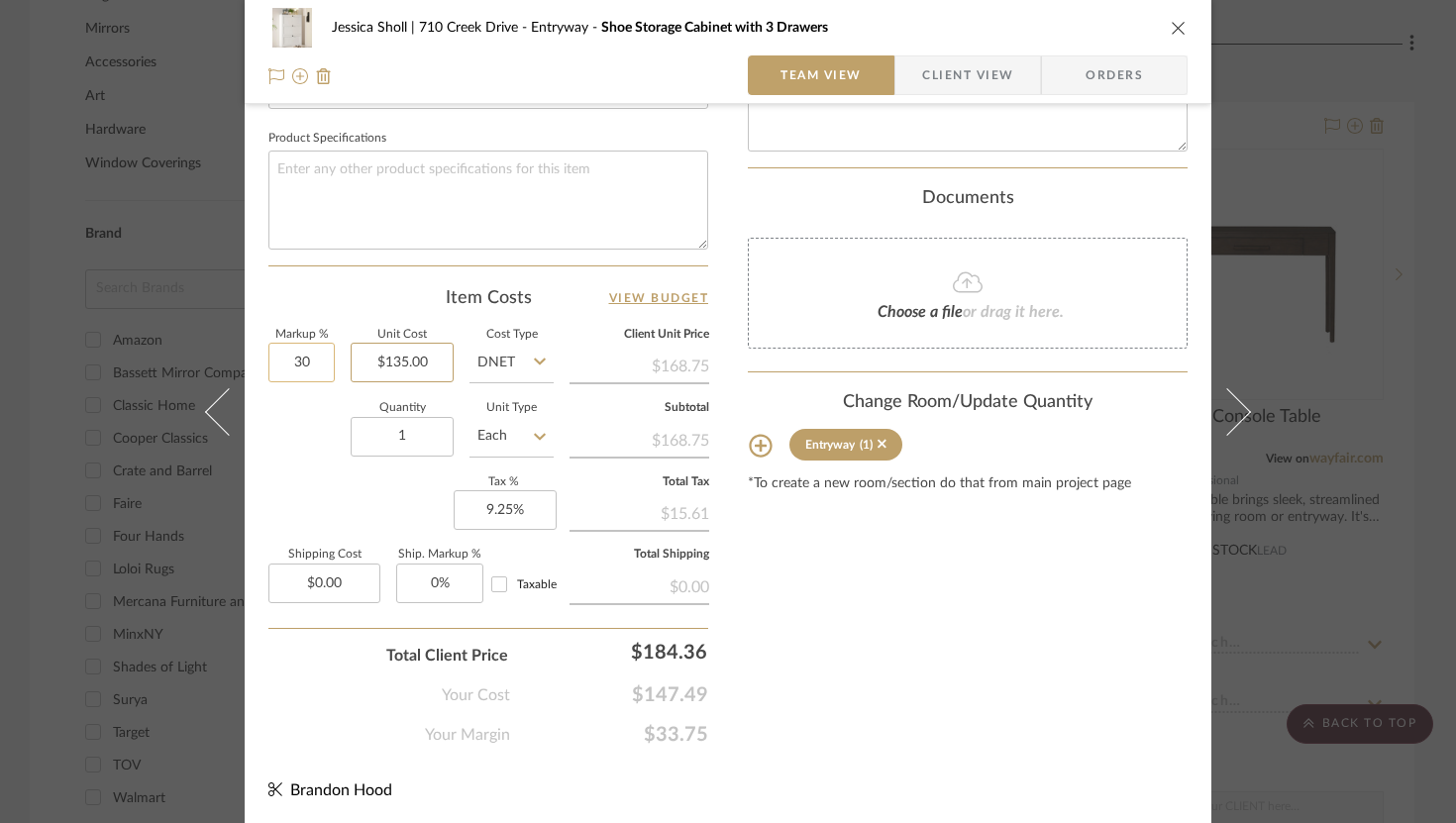 type on "30%" 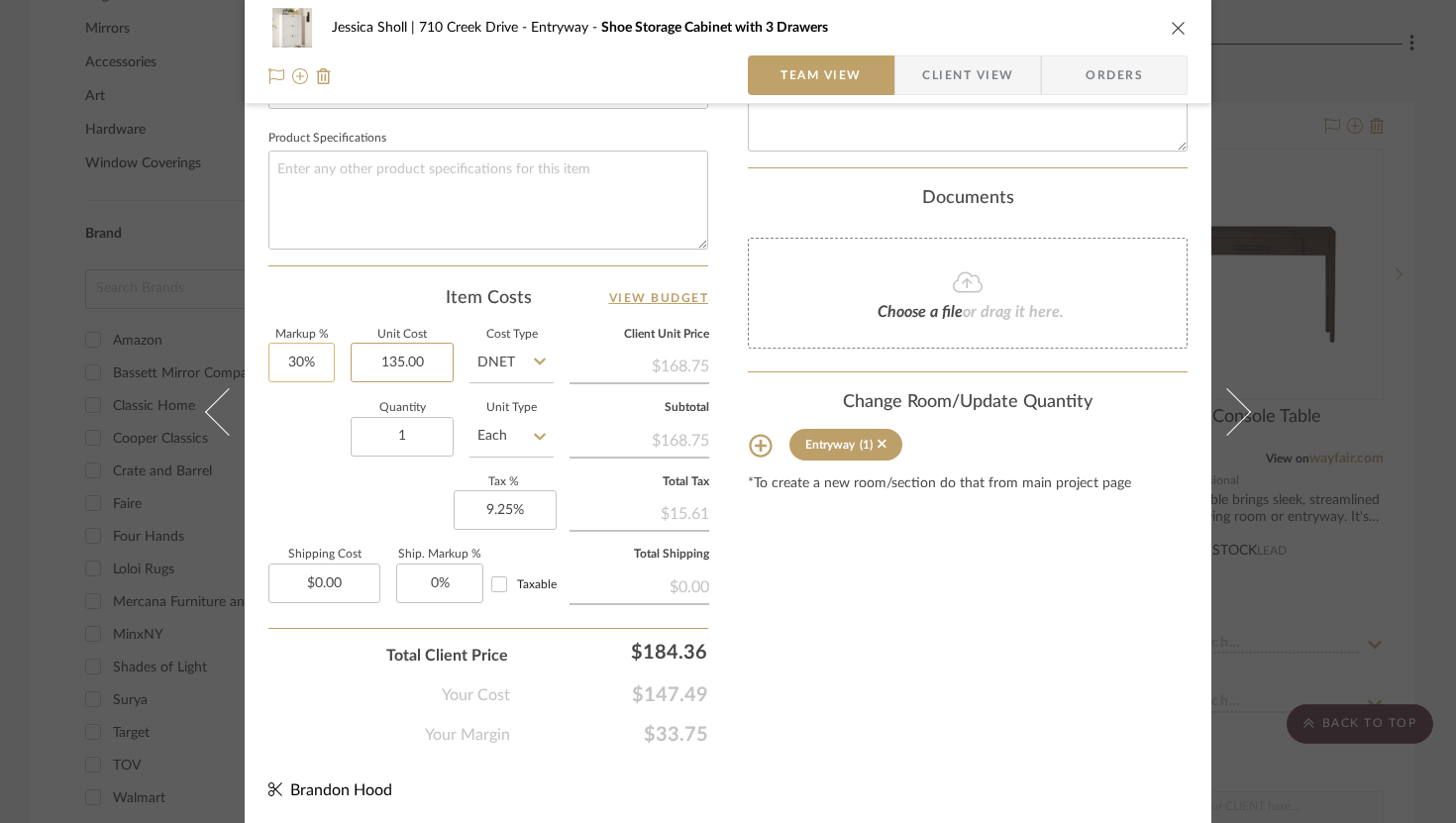 type 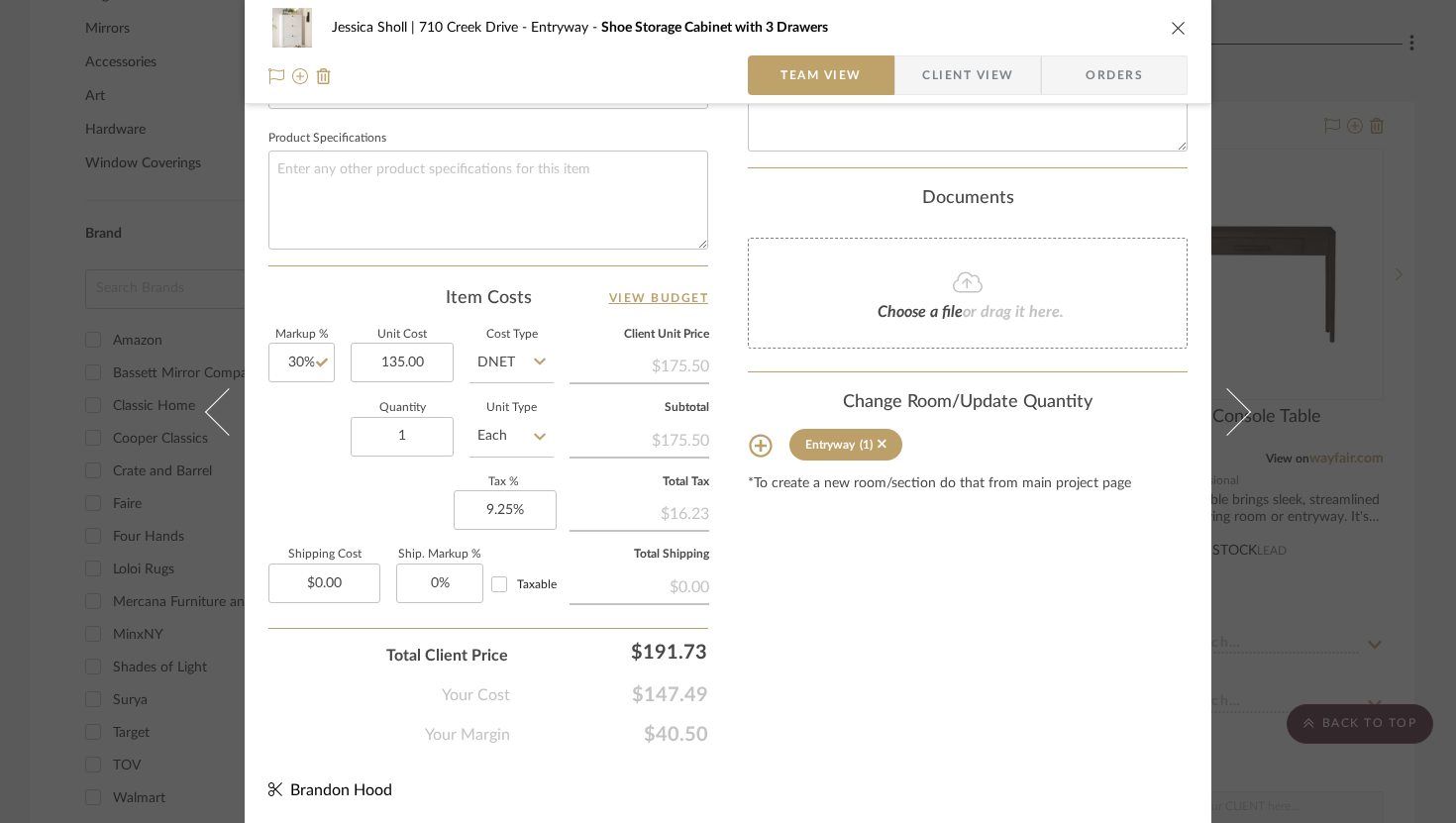 type on "$135.00" 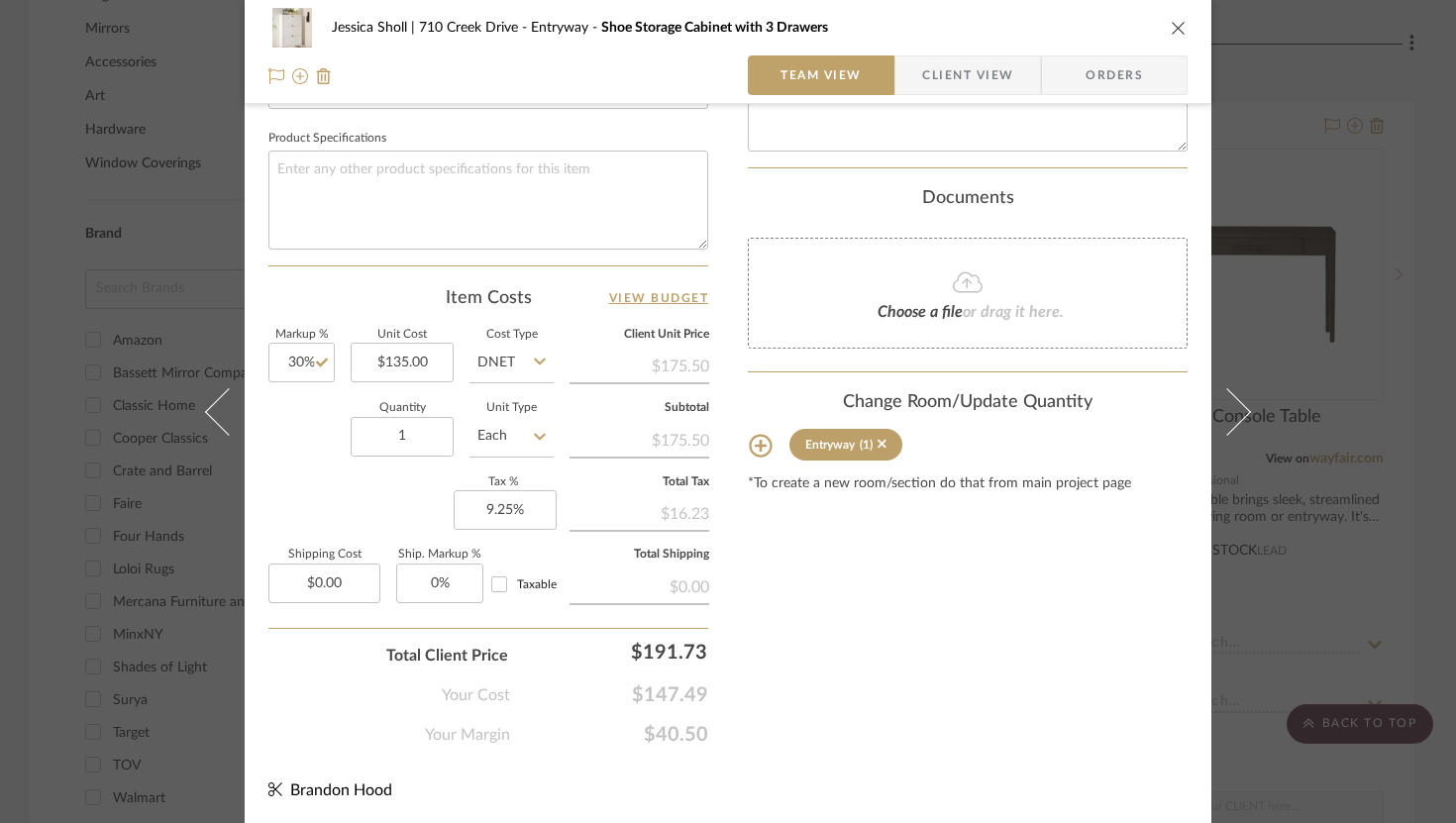 click on "Content here copies to Client View - confirm visibility there.  Show in Client Dashboard   Include in Budget   View Budget  Team Status  Lead Time  In Stock Weeks  Due Date   Install Date  Tasks / To-Dos /  team Messaging  Leave yourself a note here or share next steps with your team. You will receive emails when they
respond!  Invite Collaborator Internal Notes  Documents  Choose a file  or drag it here. Change Room/Update Quantity  Entryway  (1) *To create a new room/section do that from main project page" at bounding box center (968, -20) 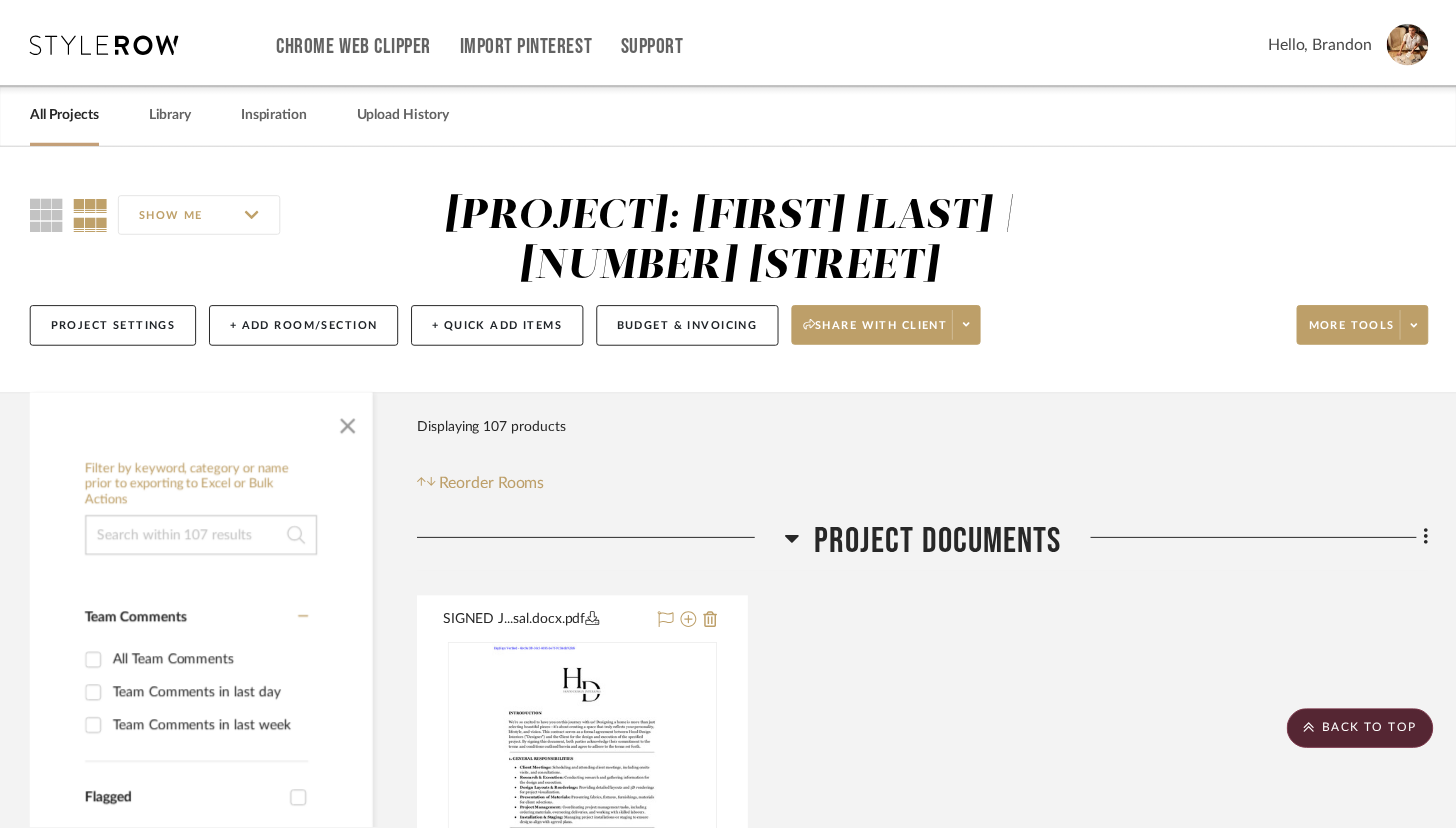 scroll, scrollTop: 1472, scrollLeft: 0, axis: vertical 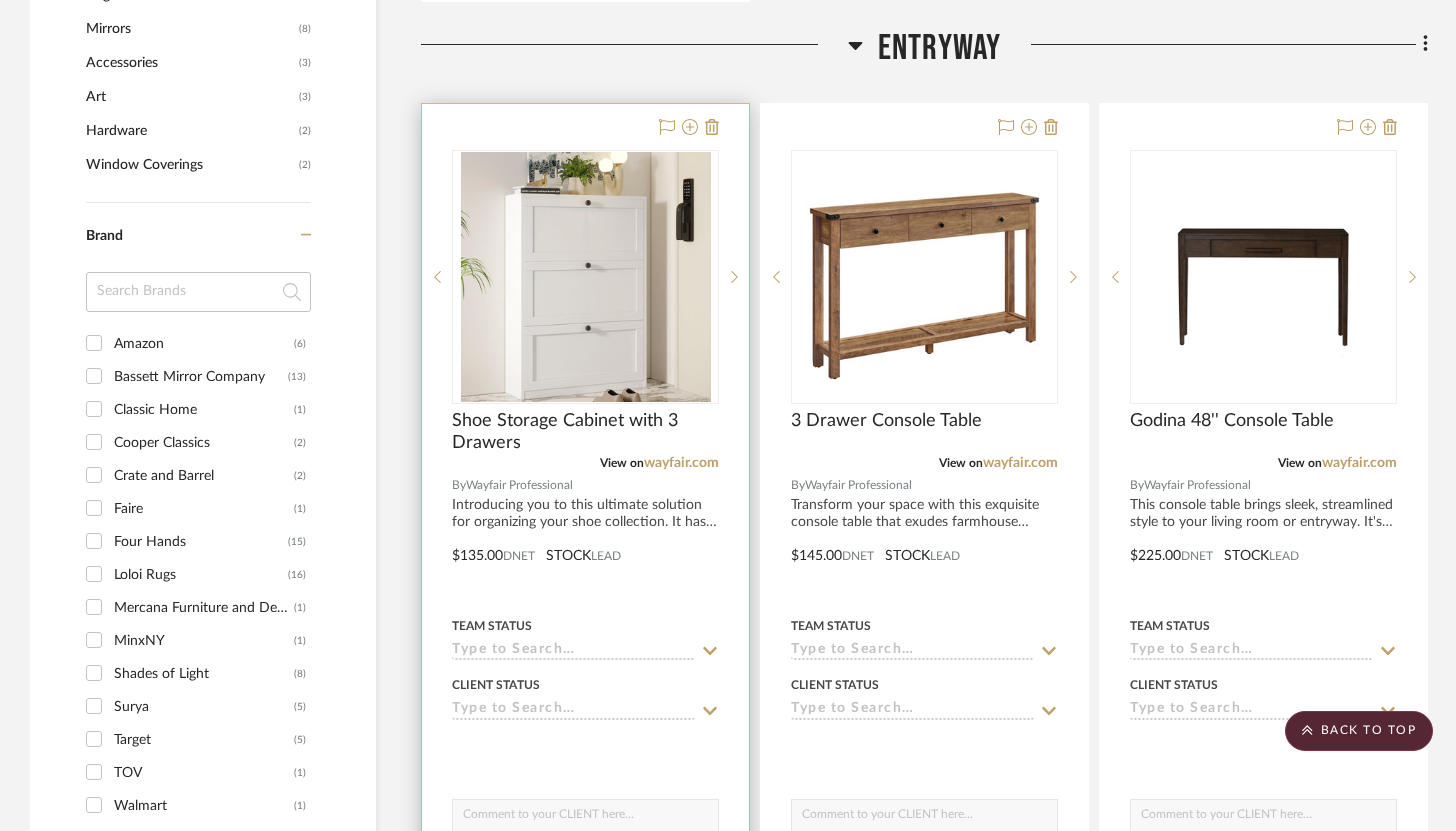 type 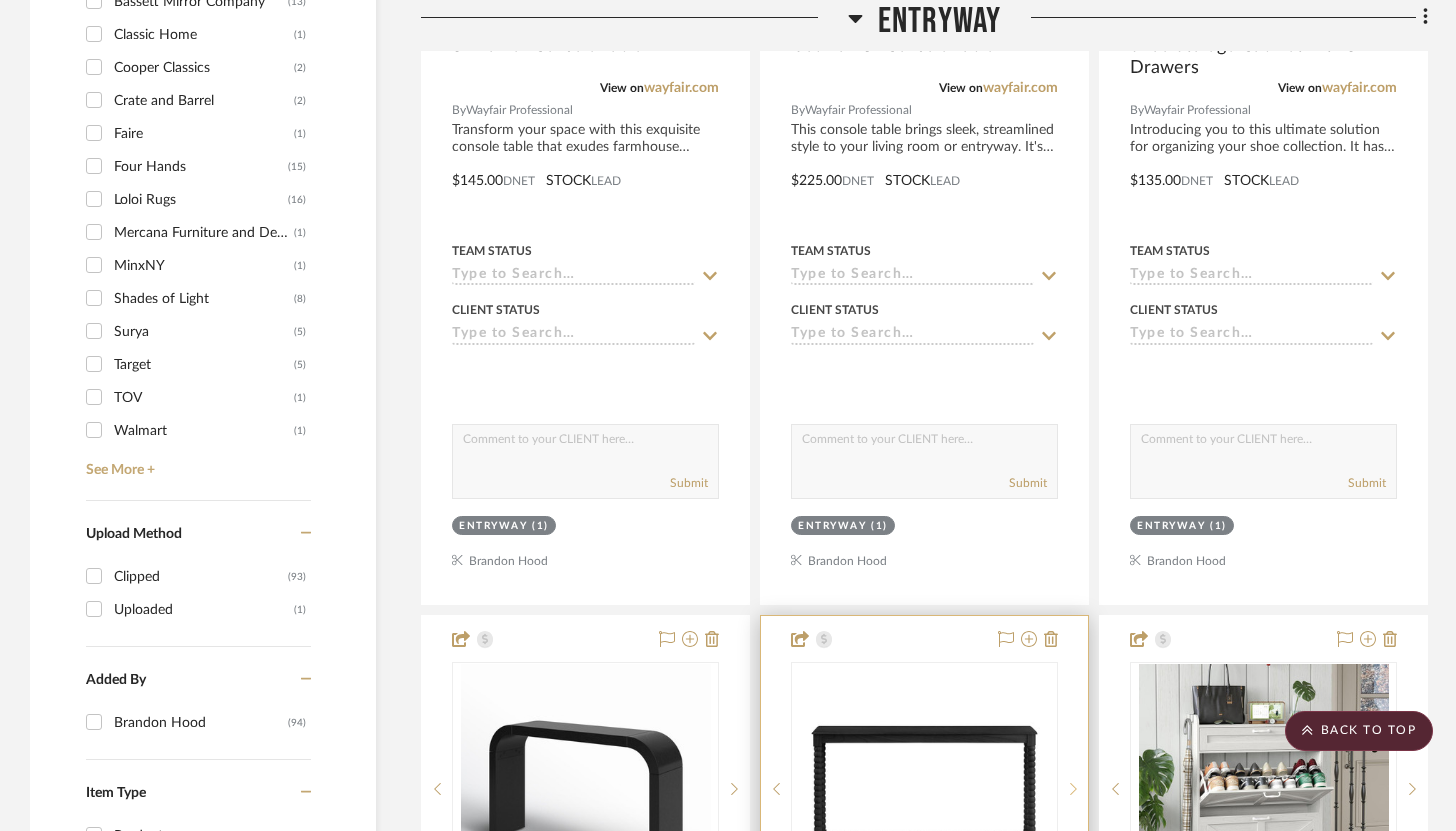 scroll, scrollTop: 1771, scrollLeft: 0, axis: vertical 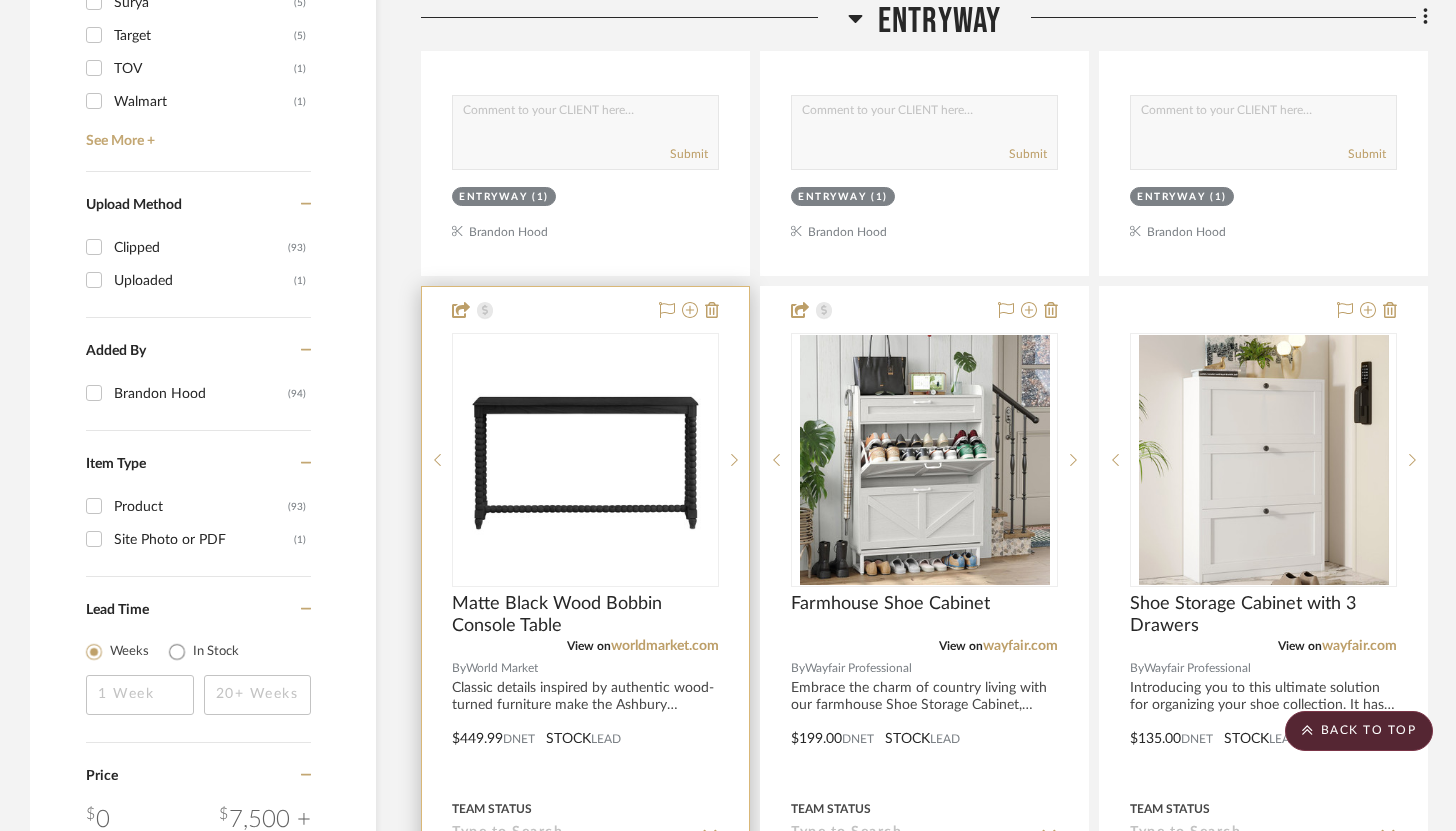 click at bounding box center [585, 724] 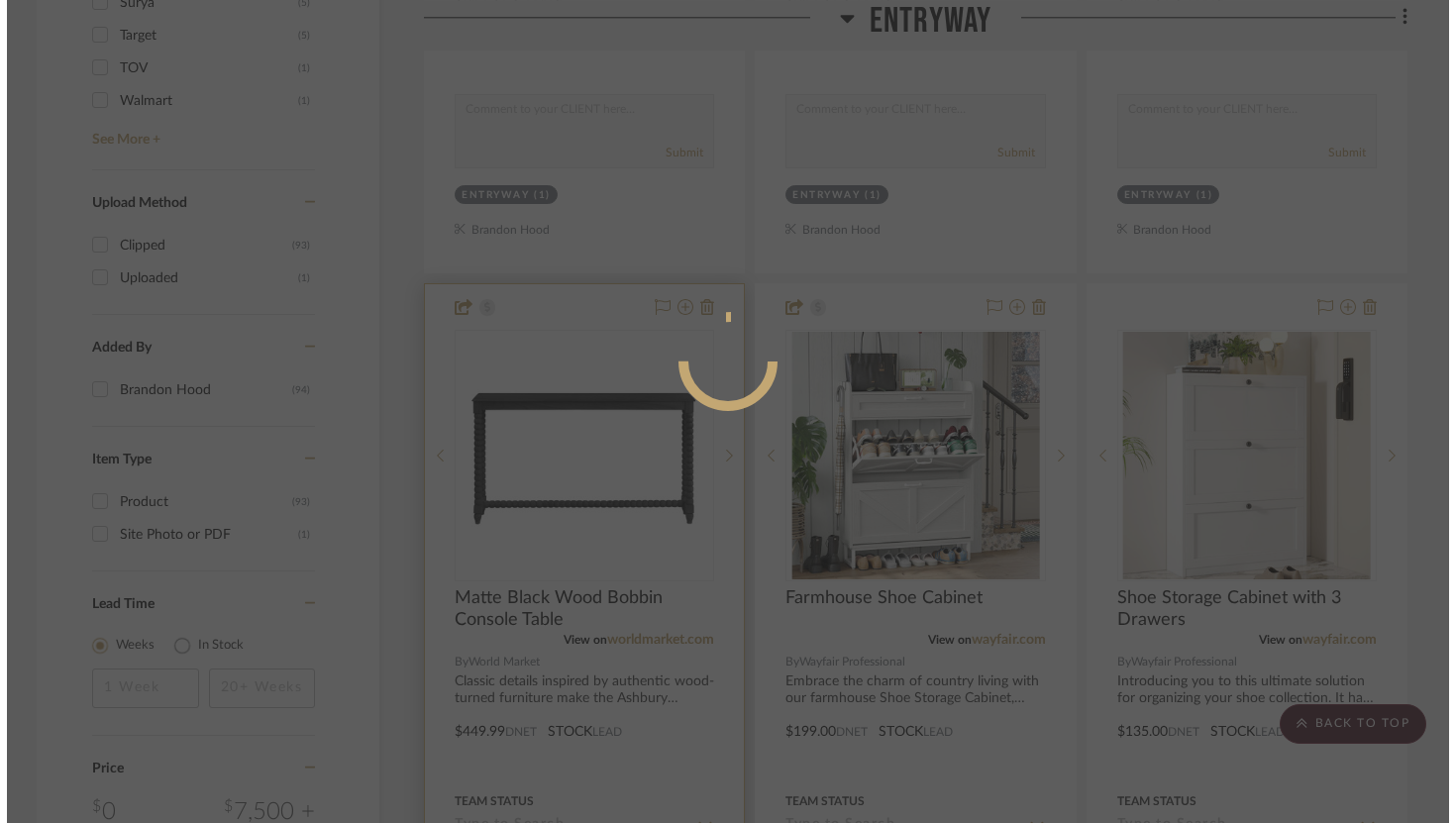 scroll, scrollTop: 0, scrollLeft: 0, axis: both 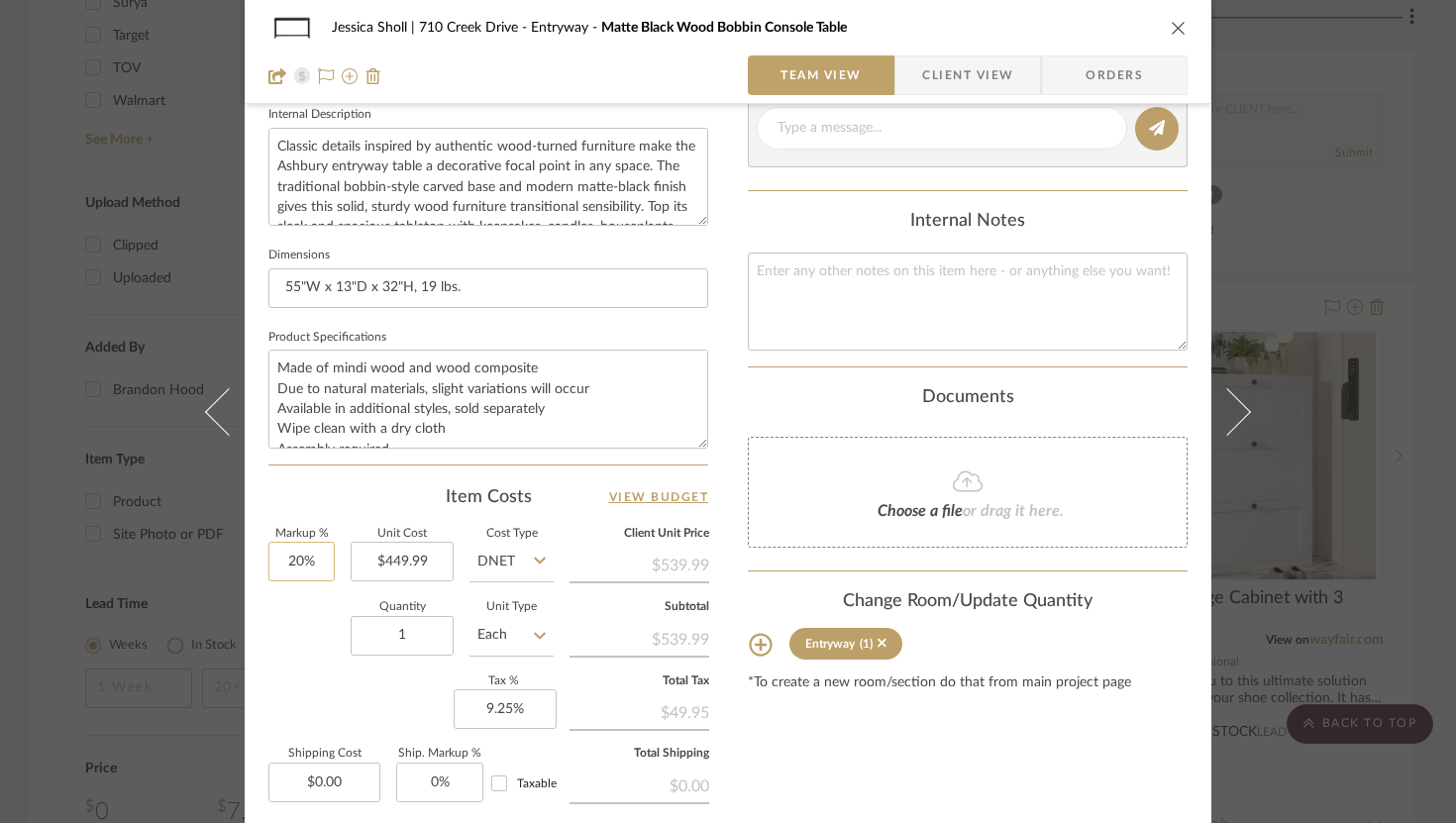 type on "20" 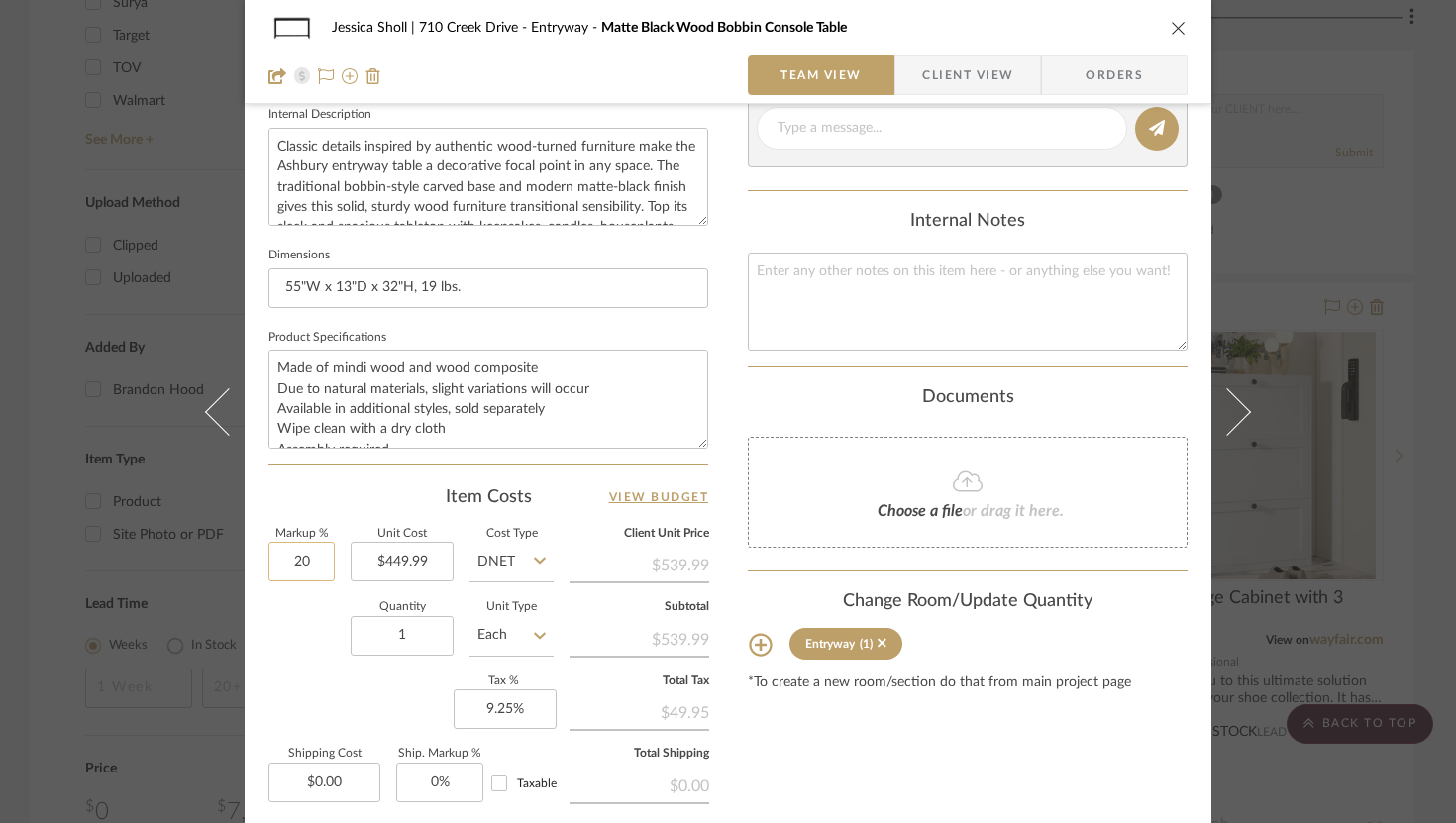 click on "20" 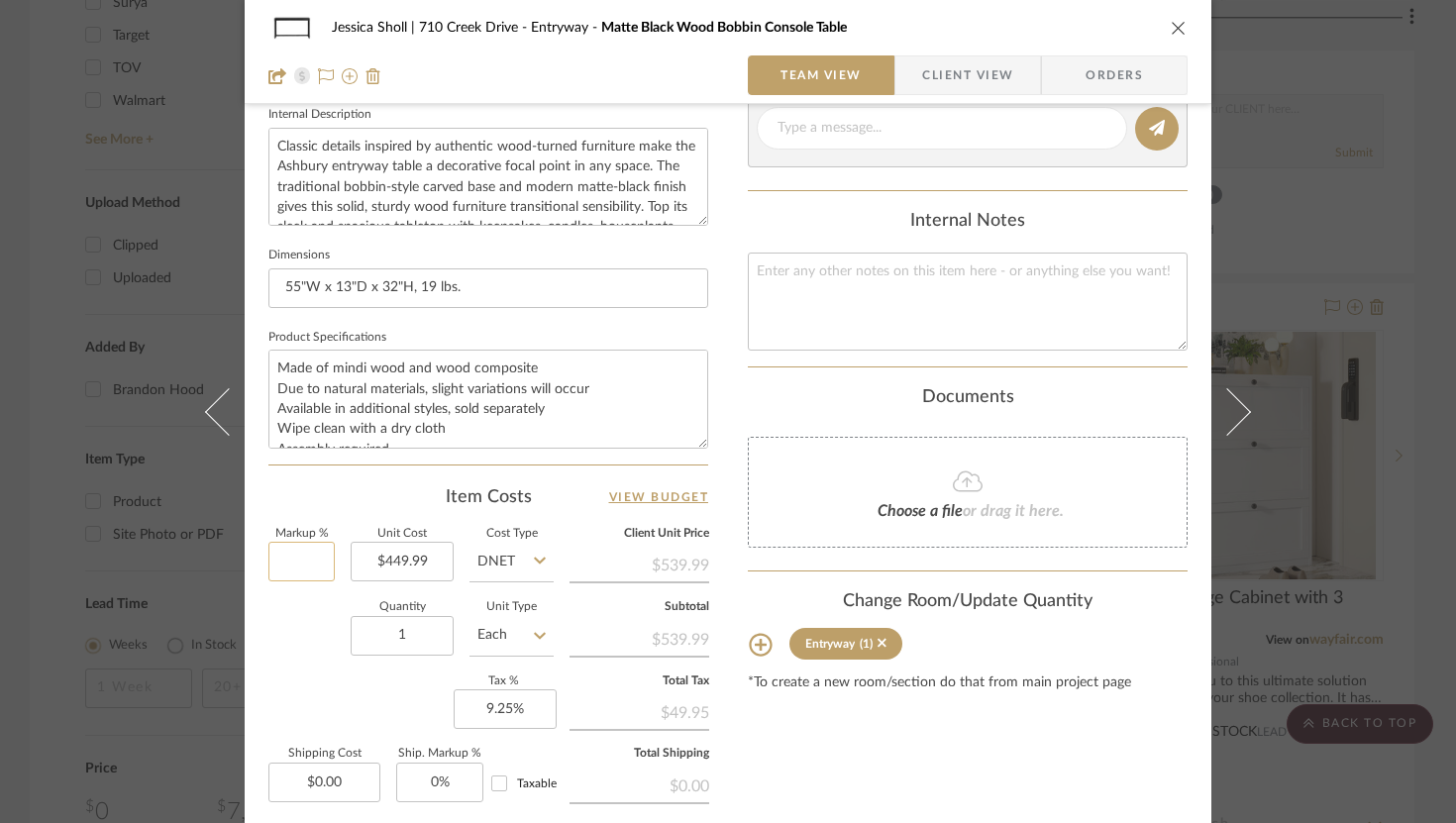 type on "5" 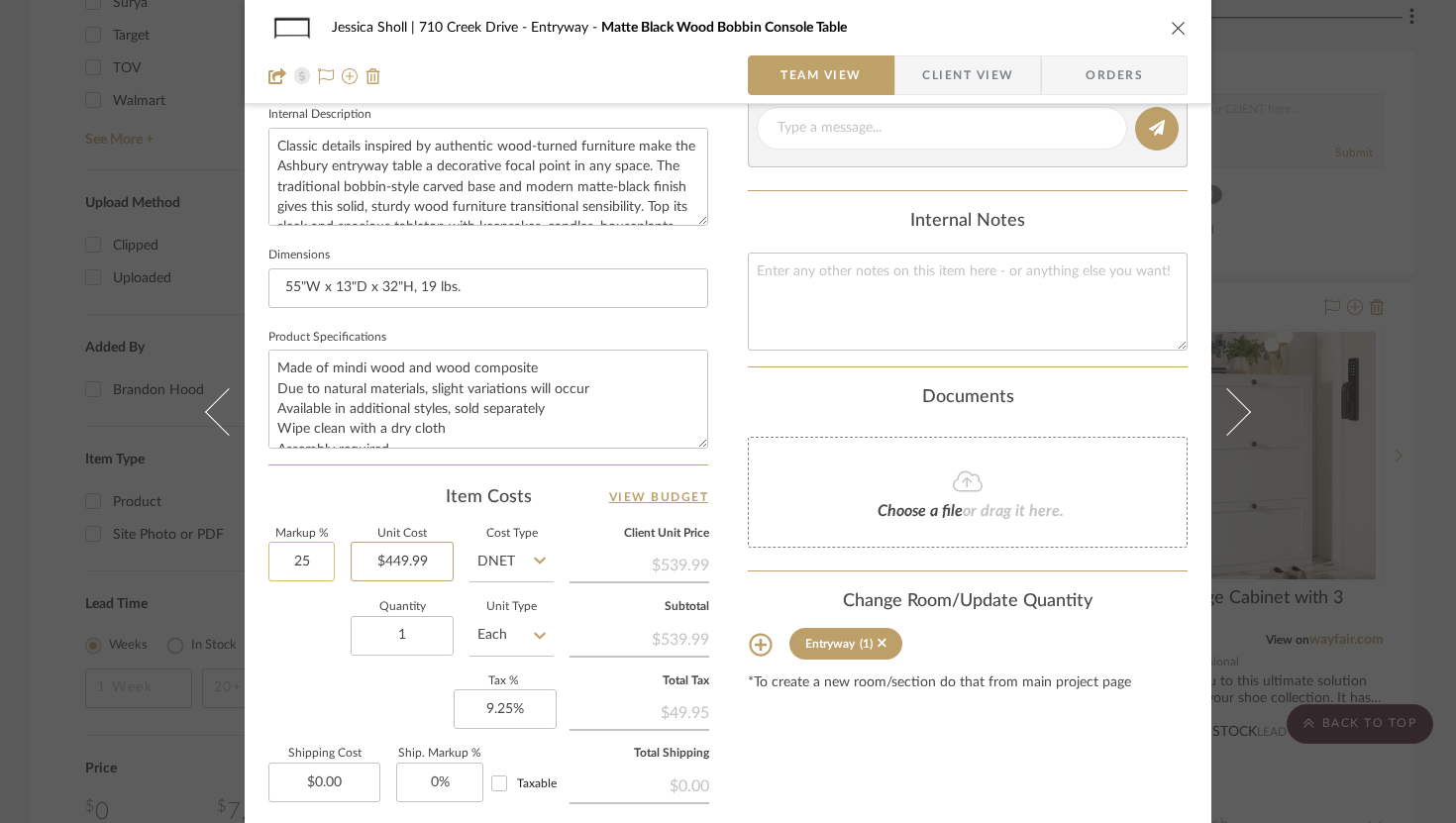 type on "25%" 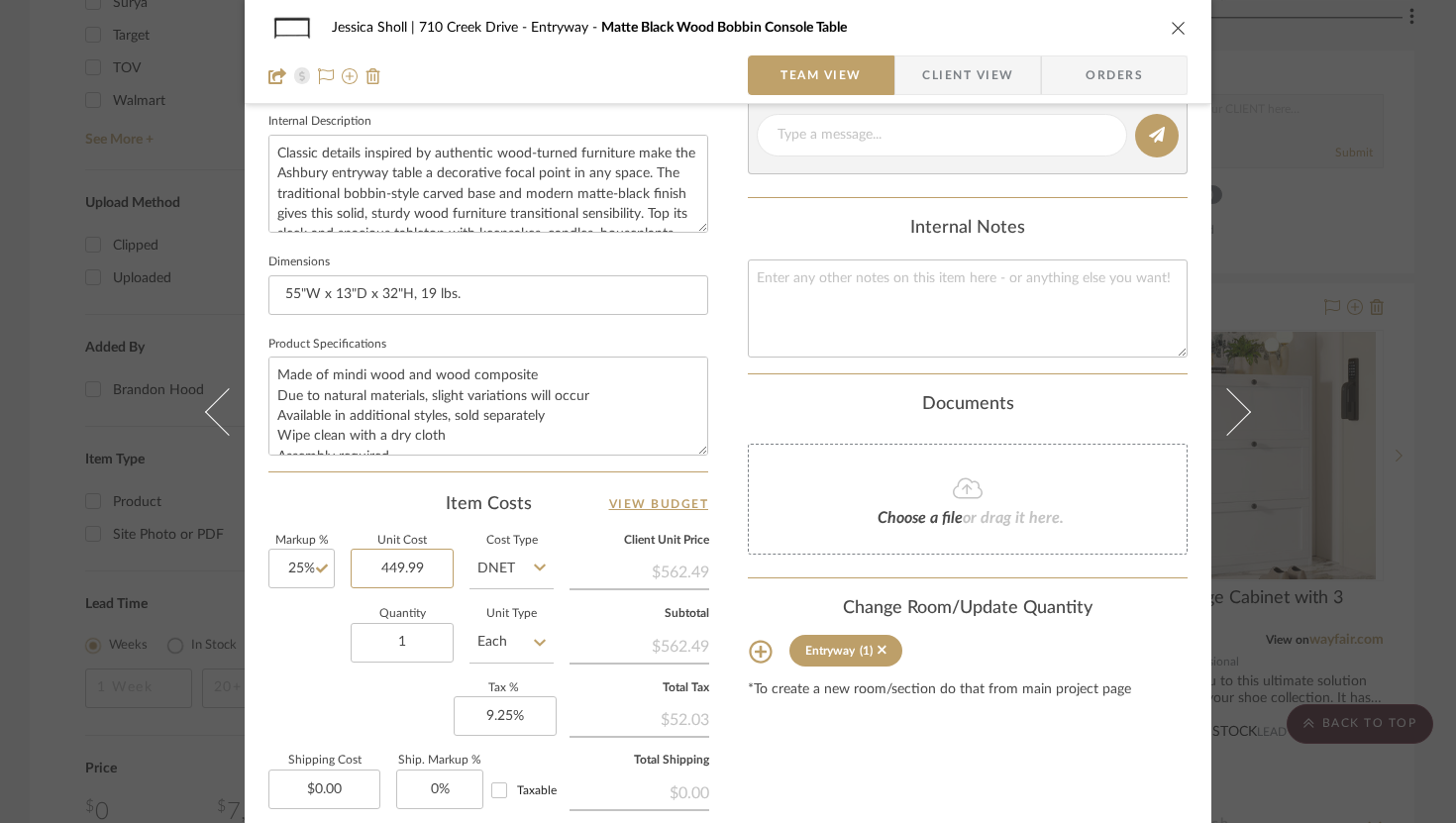 scroll, scrollTop: 708, scrollLeft: 0, axis: vertical 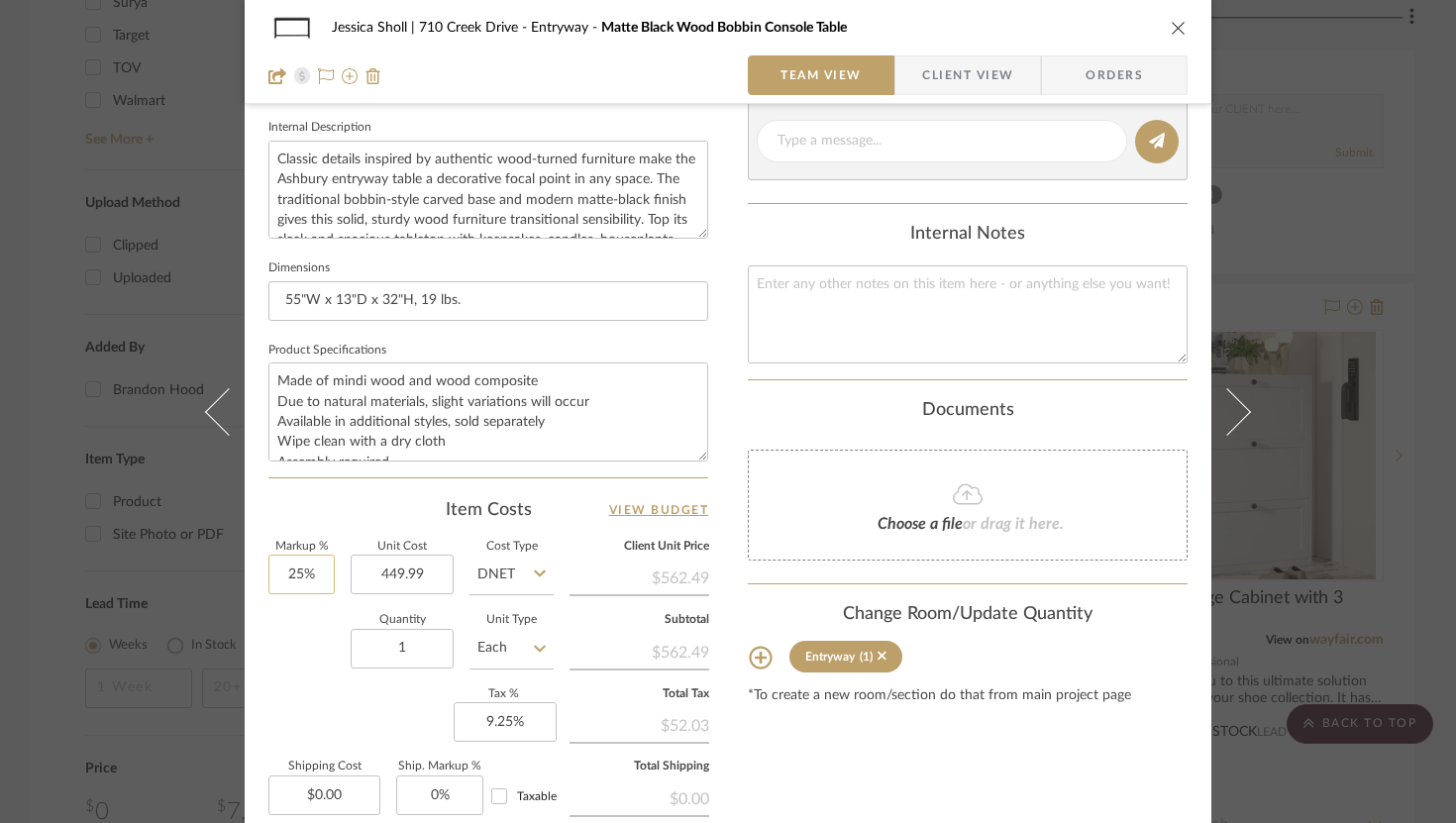 type on "25" 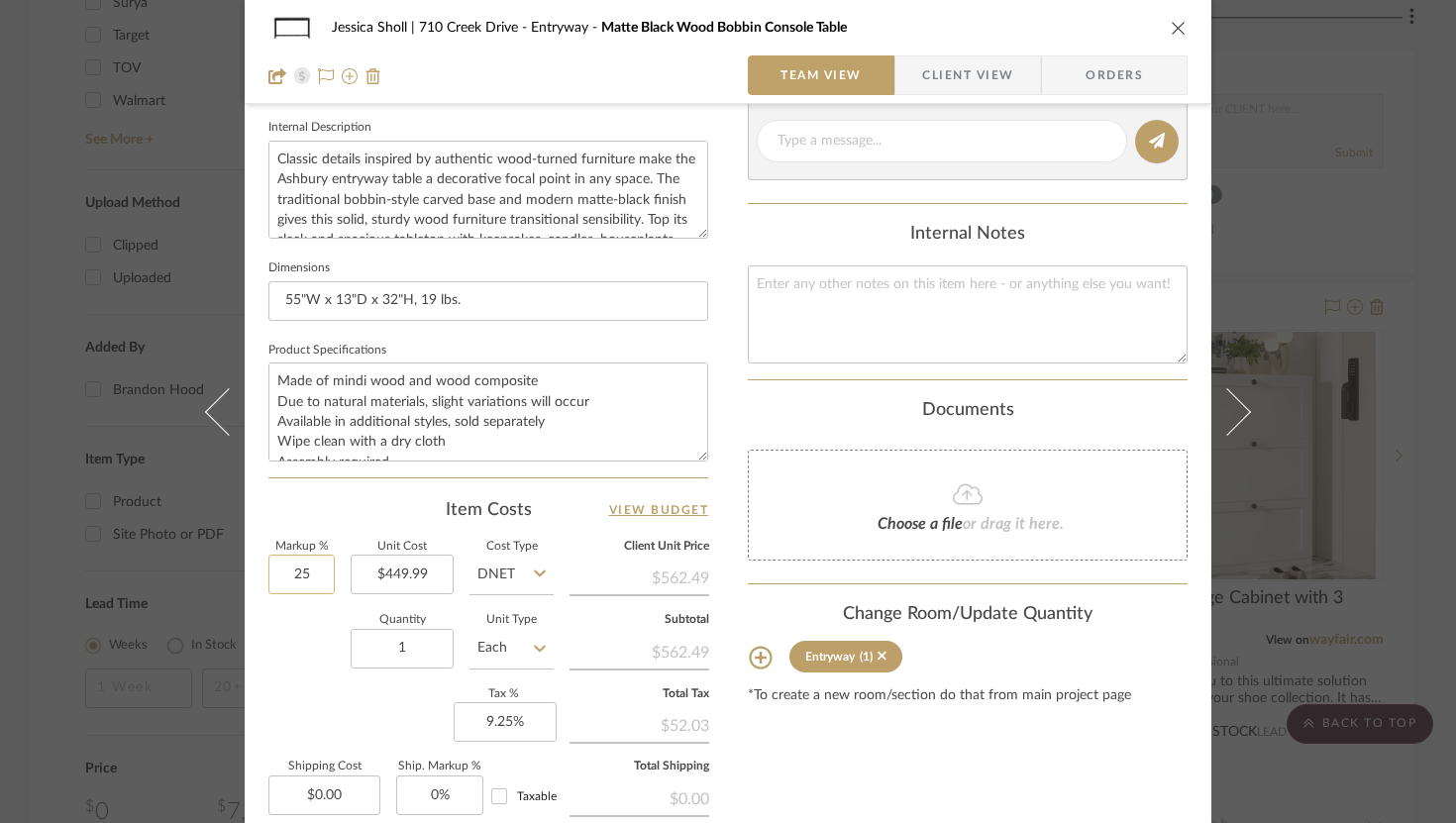 click on "25" 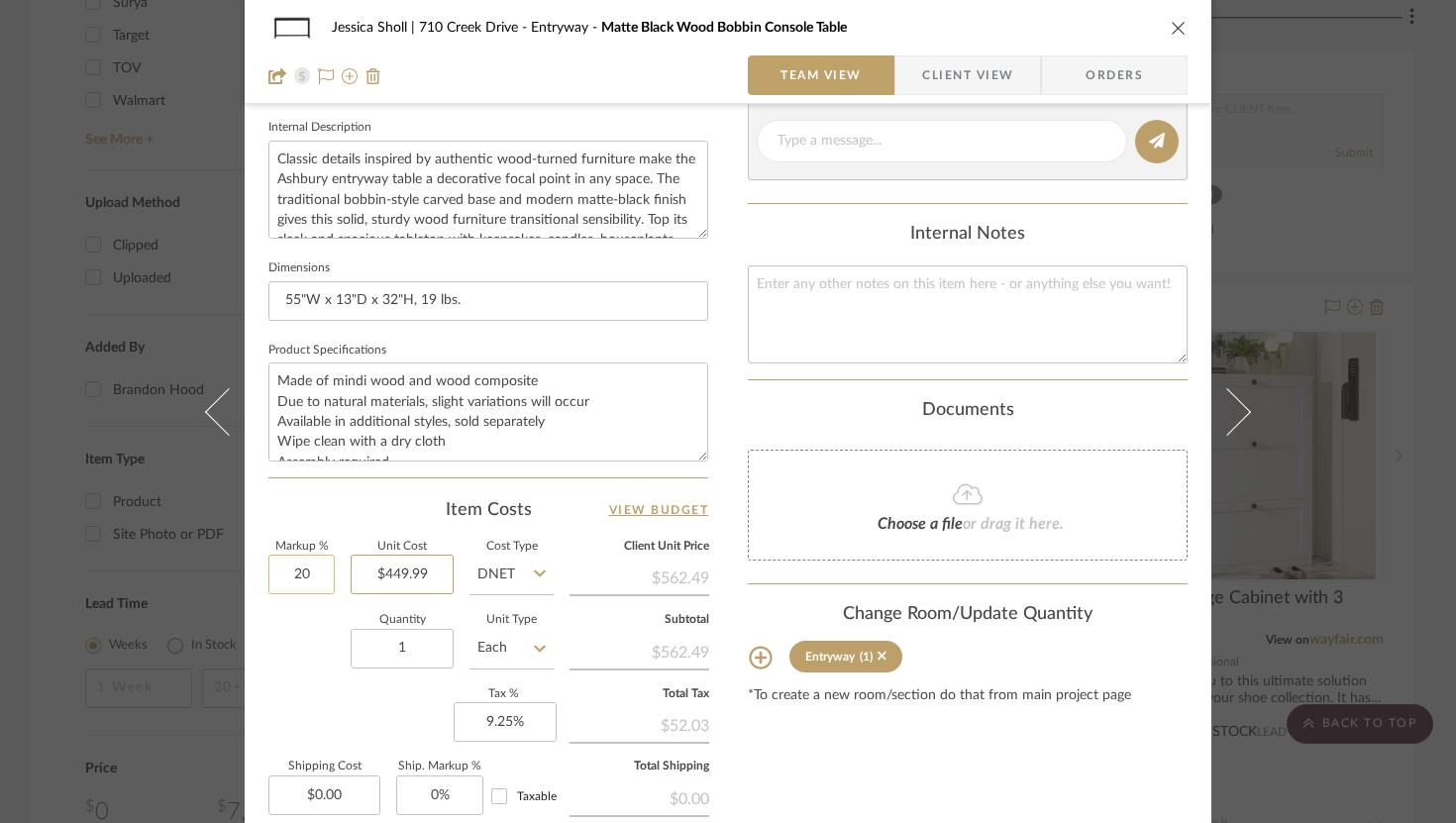 type on "20%" 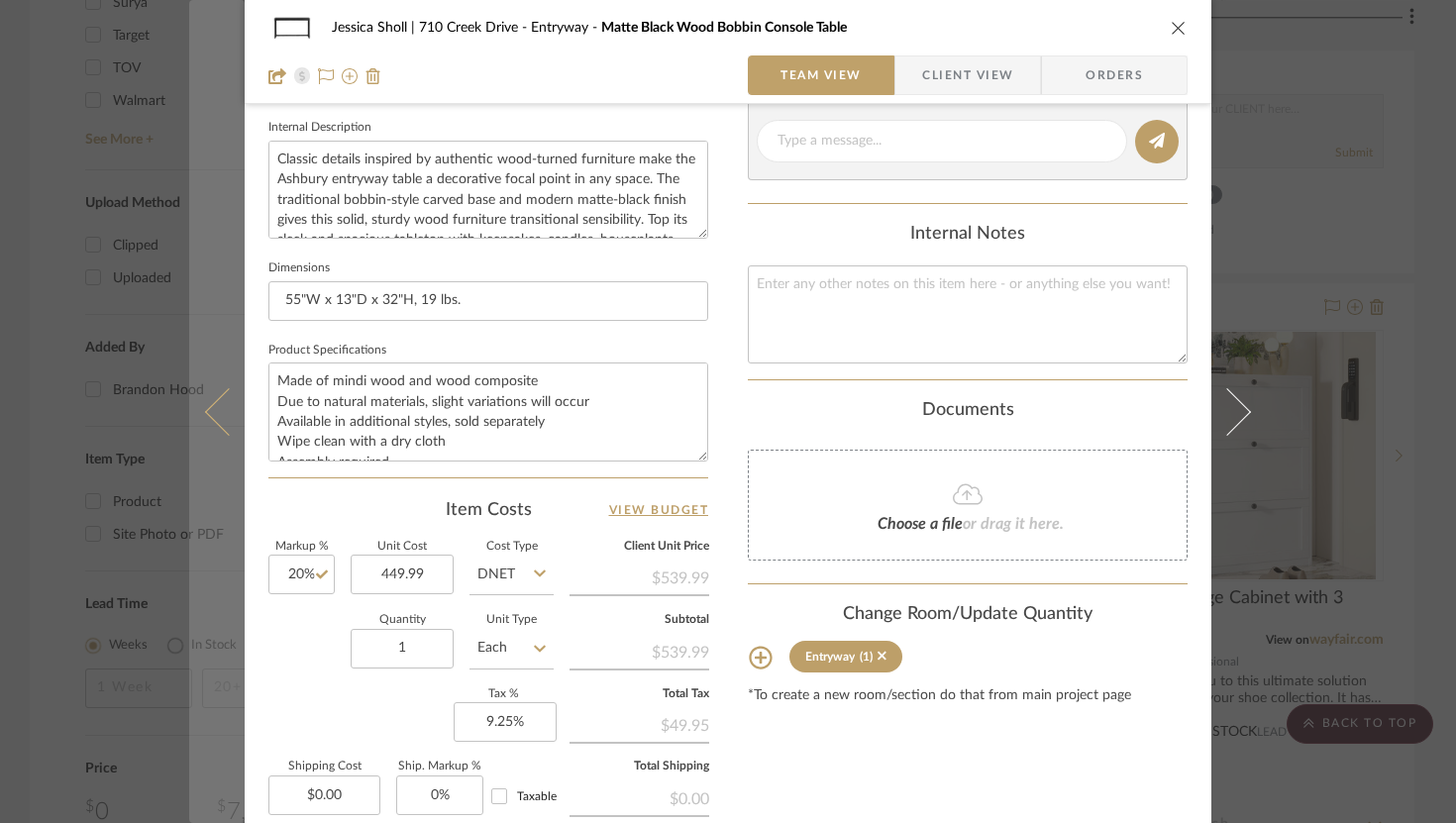 type on "$449.99" 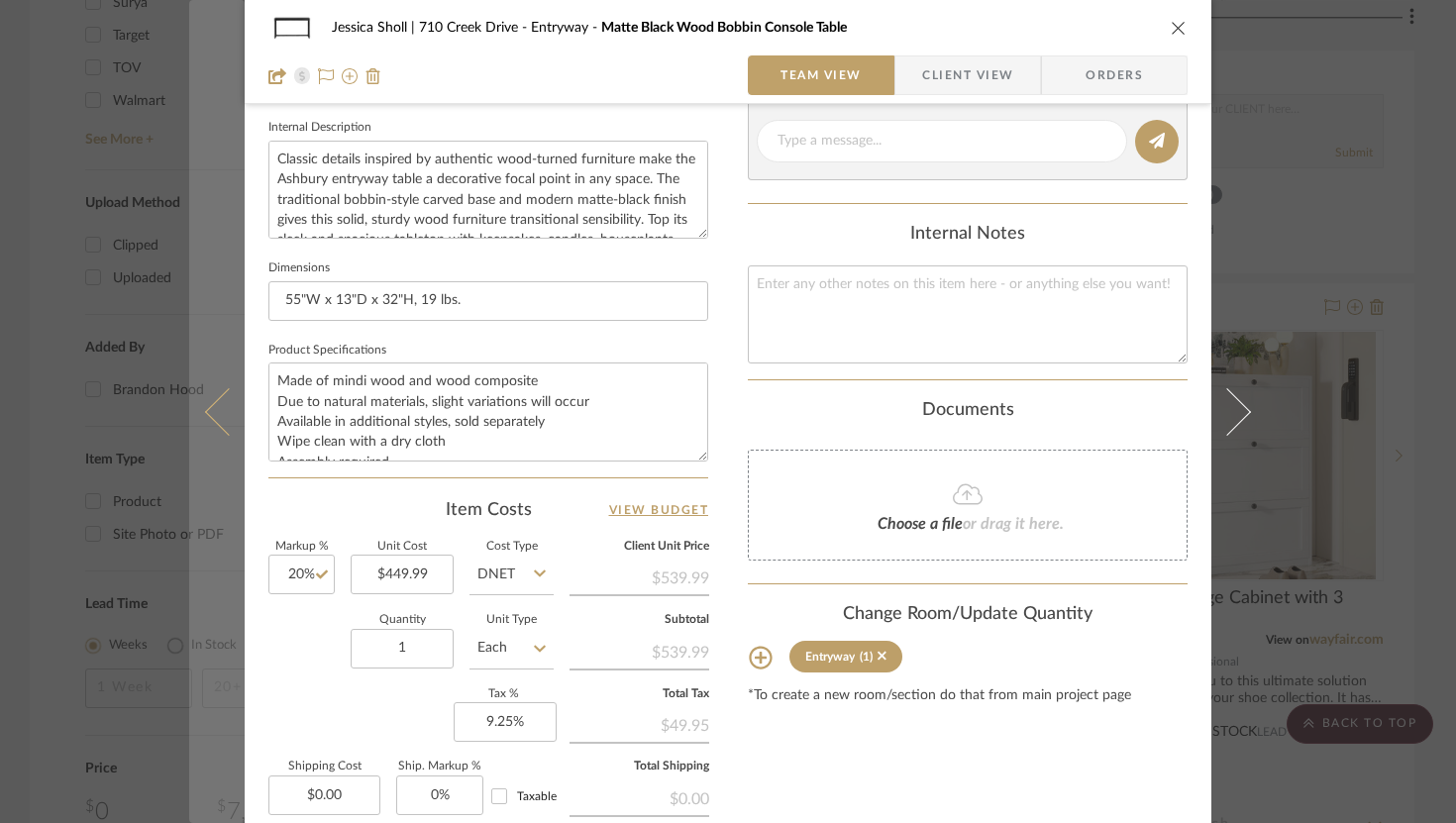 click at bounding box center (229, 411) 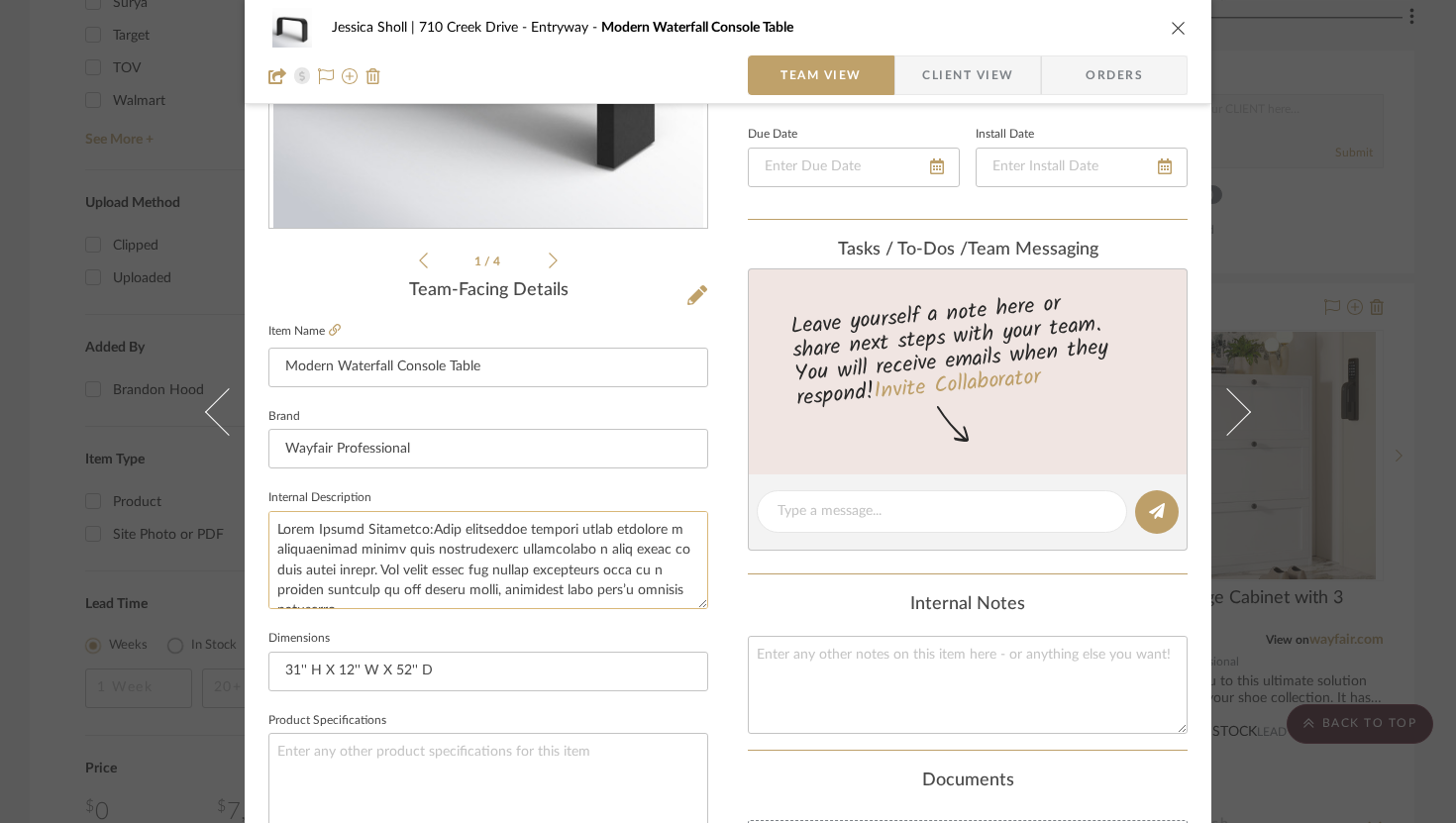 scroll, scrollTop: 329, scrollLeft: 0, axis: vertical 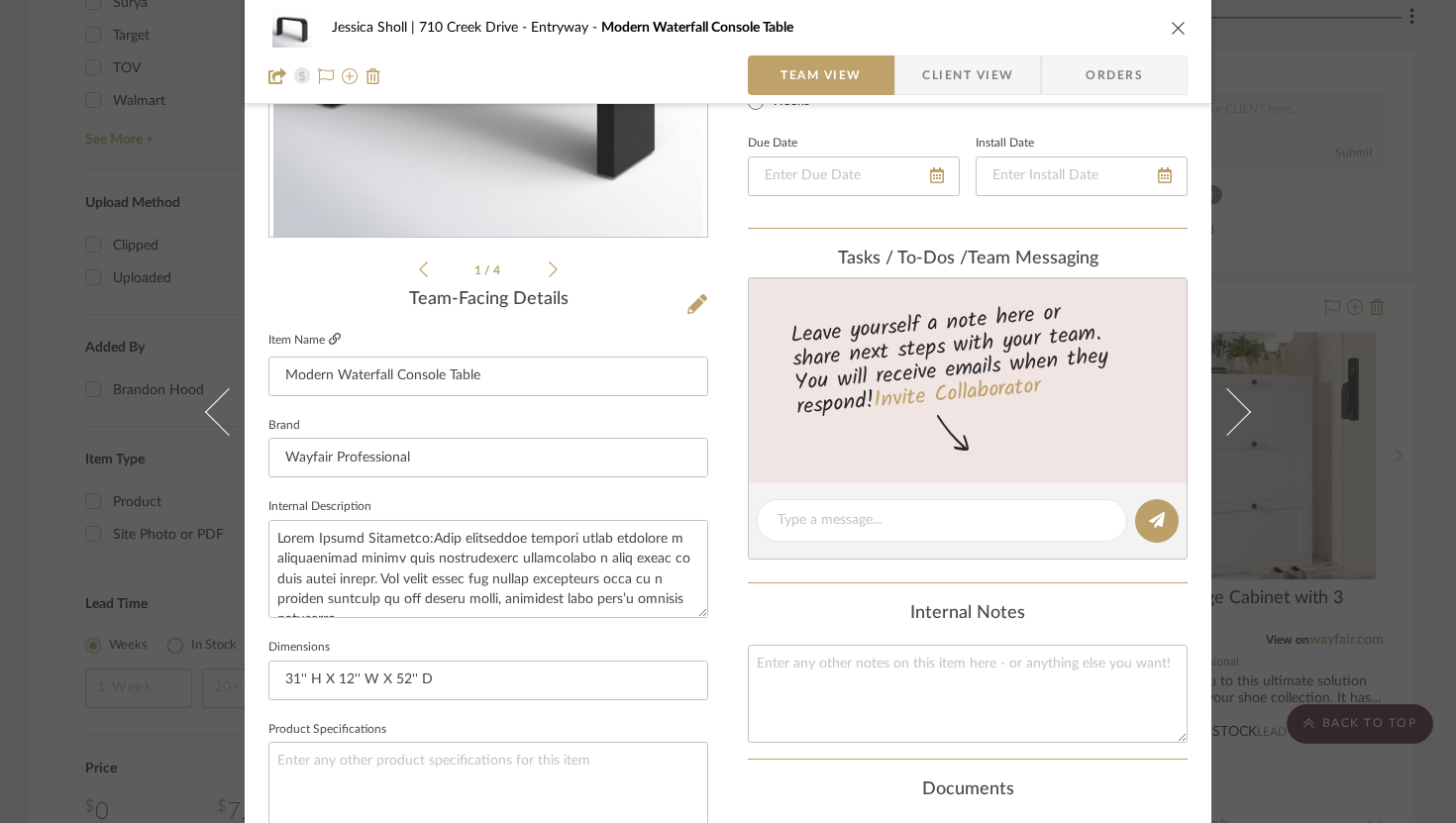 click 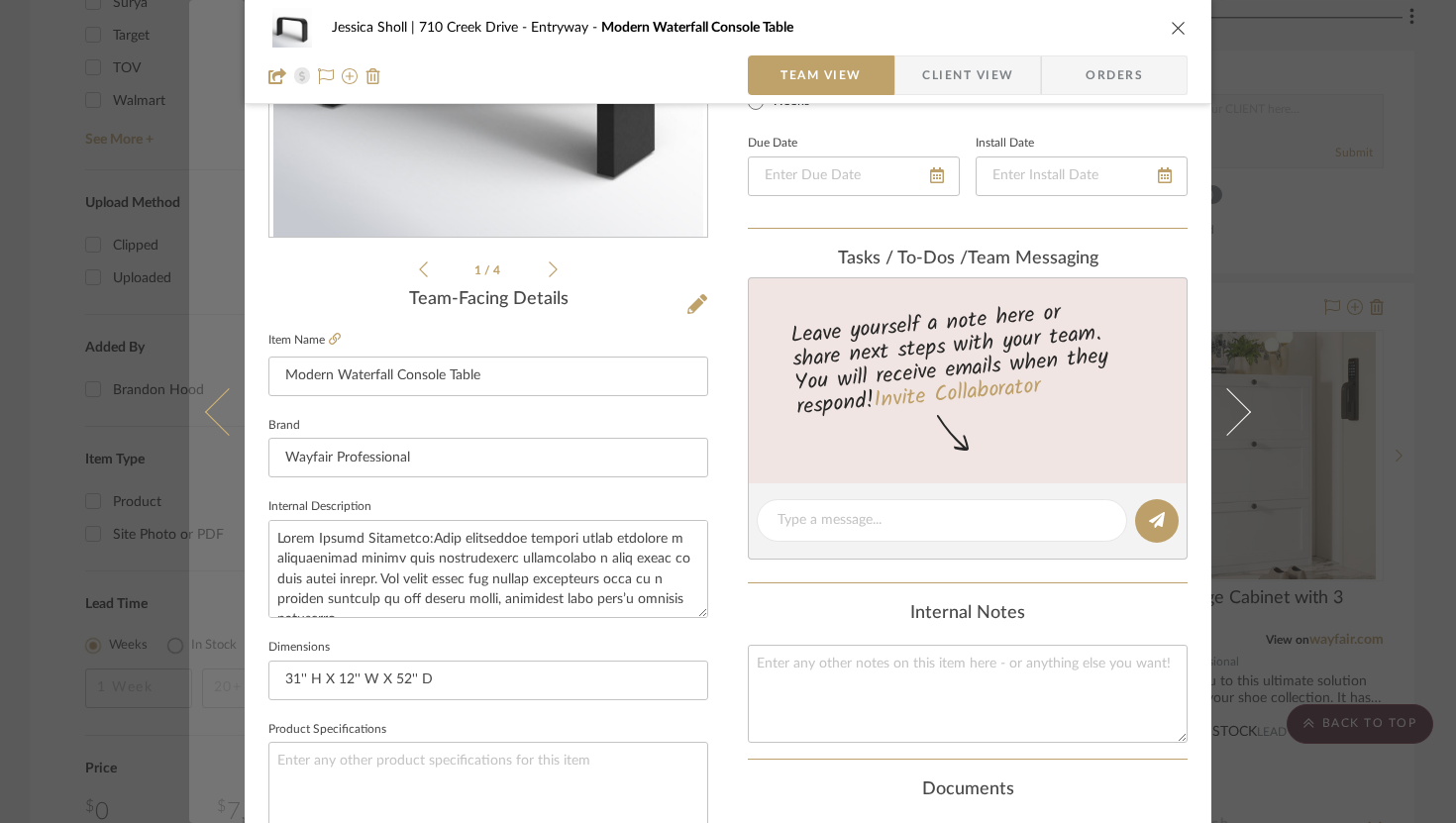 click at bounding box center [229, 411] 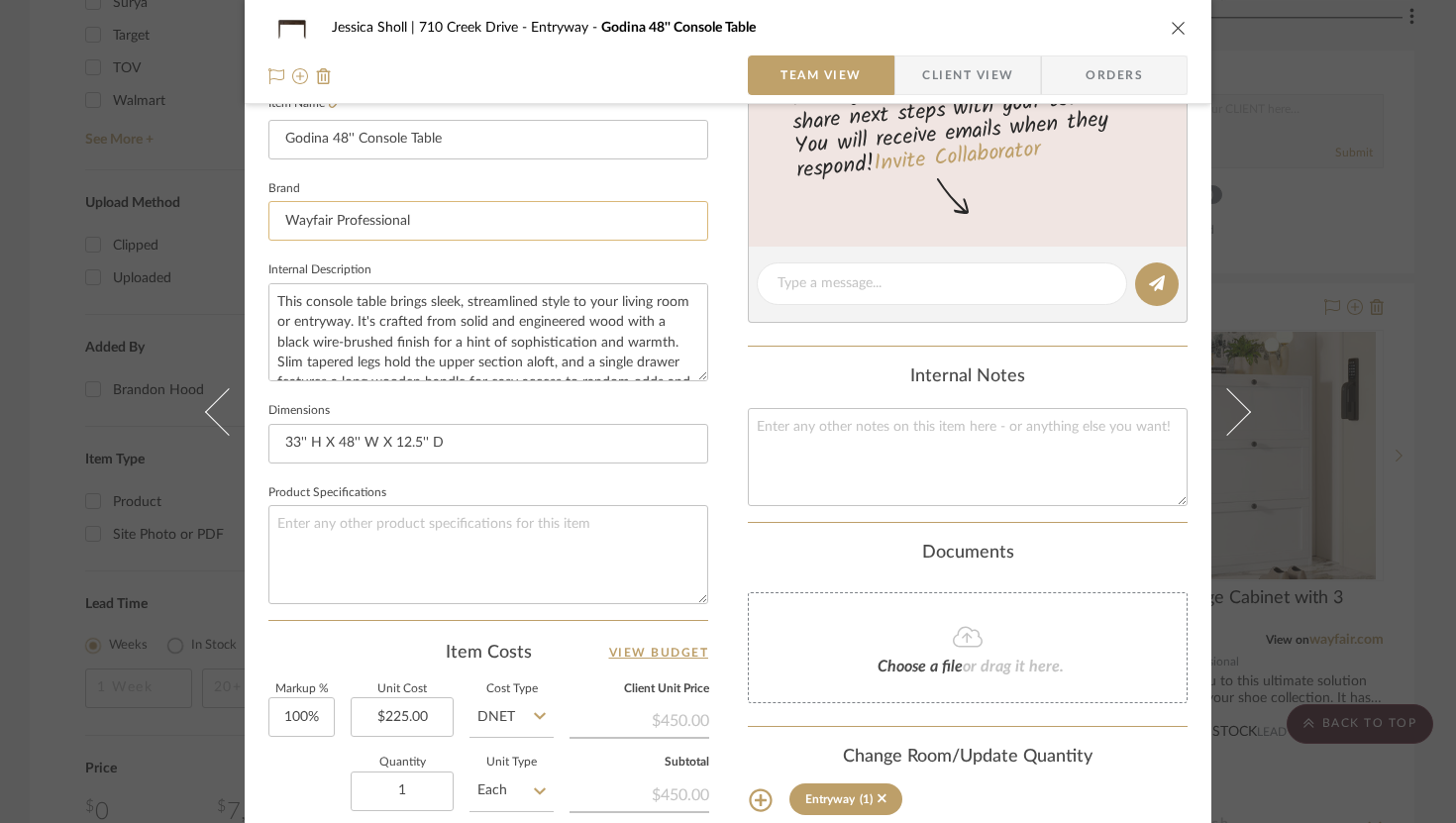 scroll, scrollTop: 524, scrollLeft: 0, axis: vertical 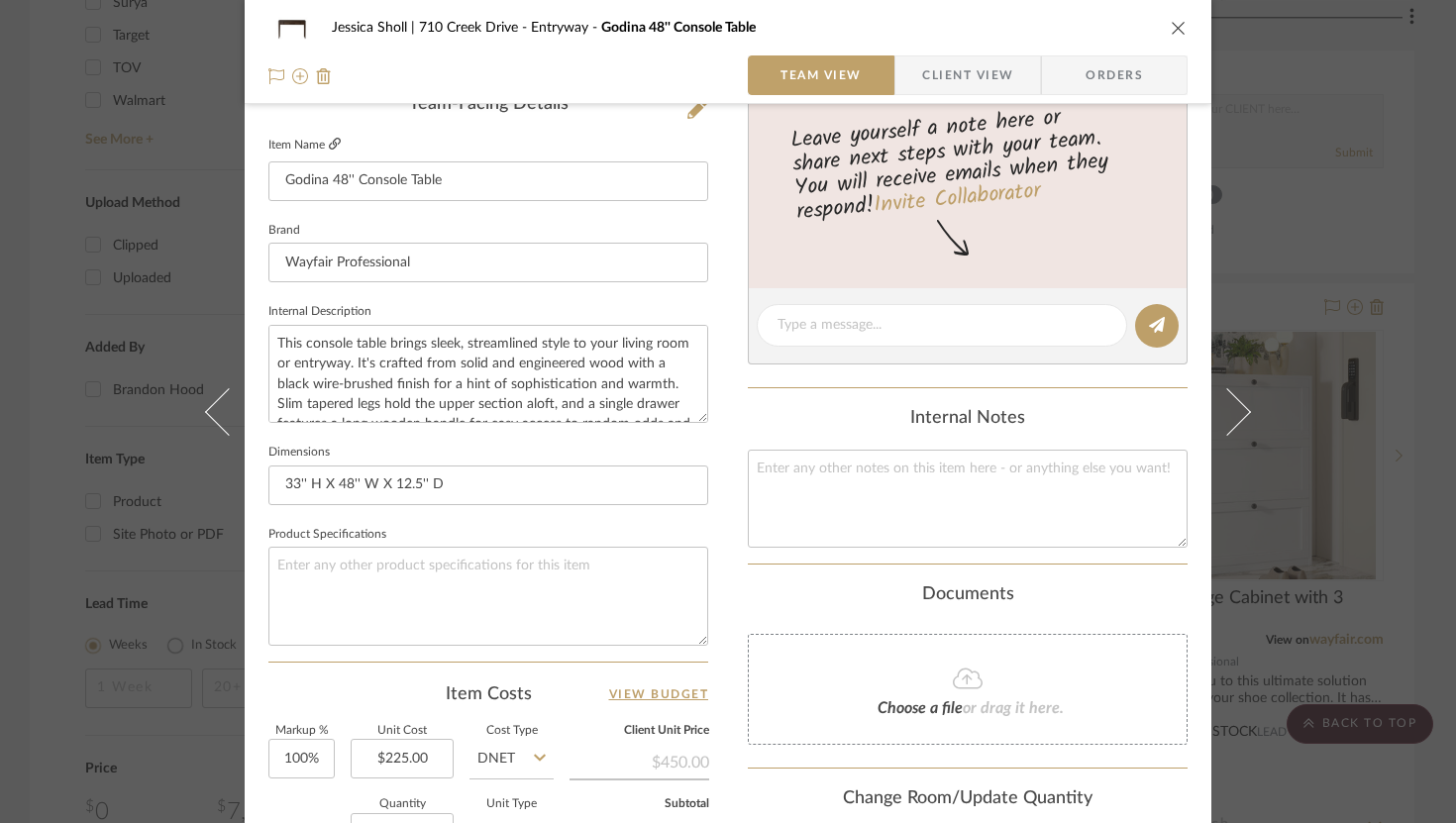 click 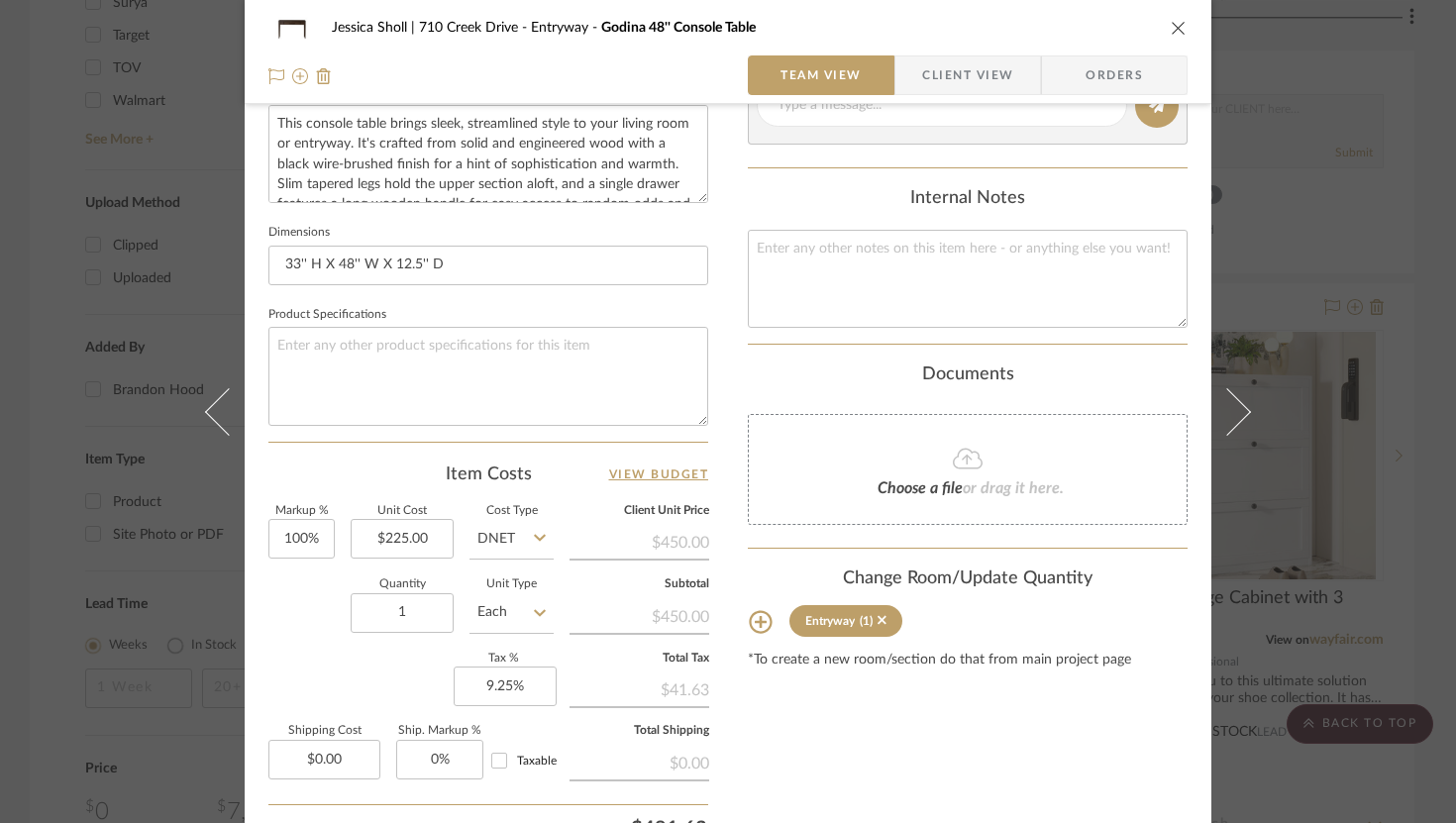 scroll, scrollTop: 772, scrollLeft: 0, axis: vertical 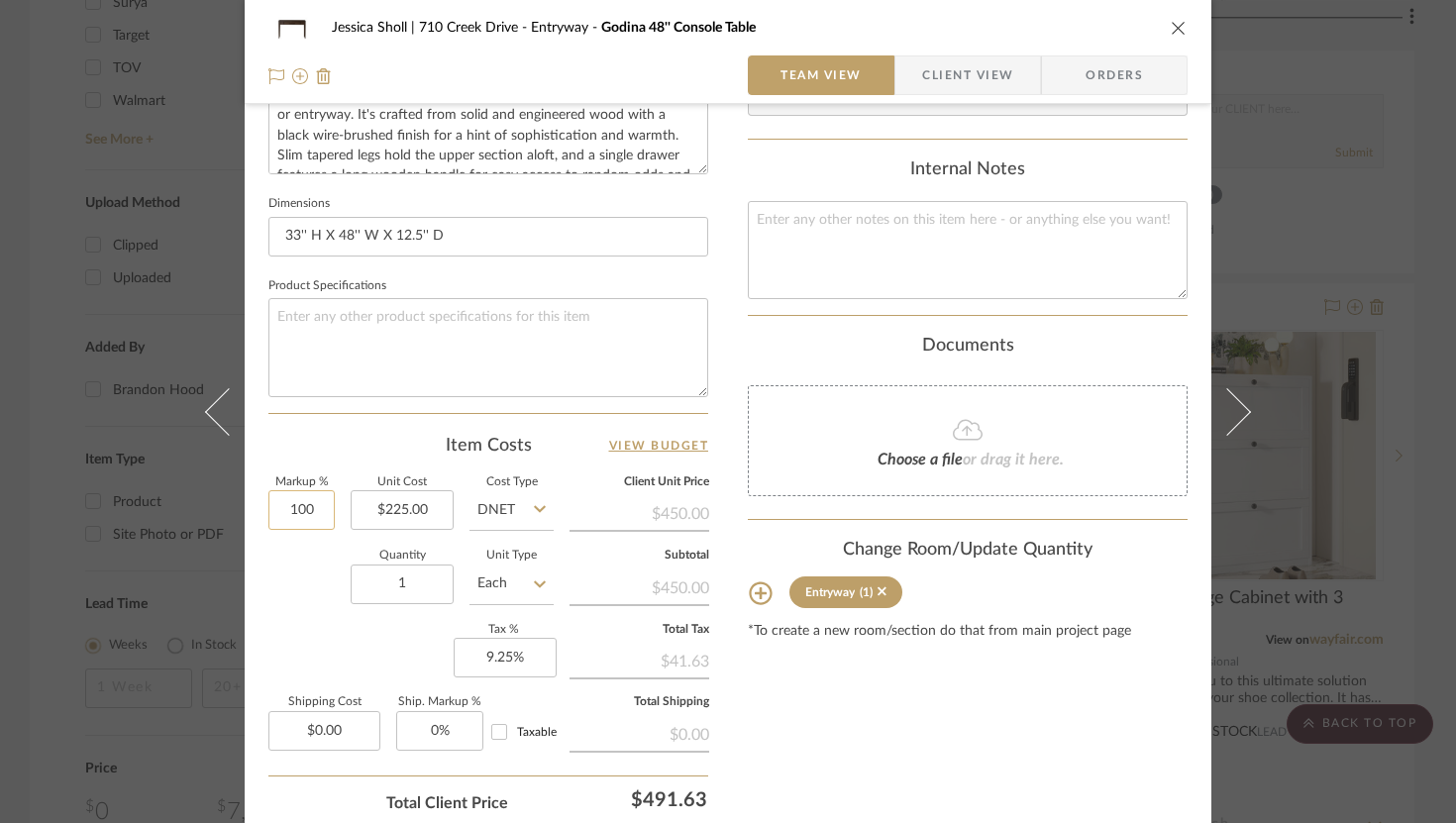 click on "100" 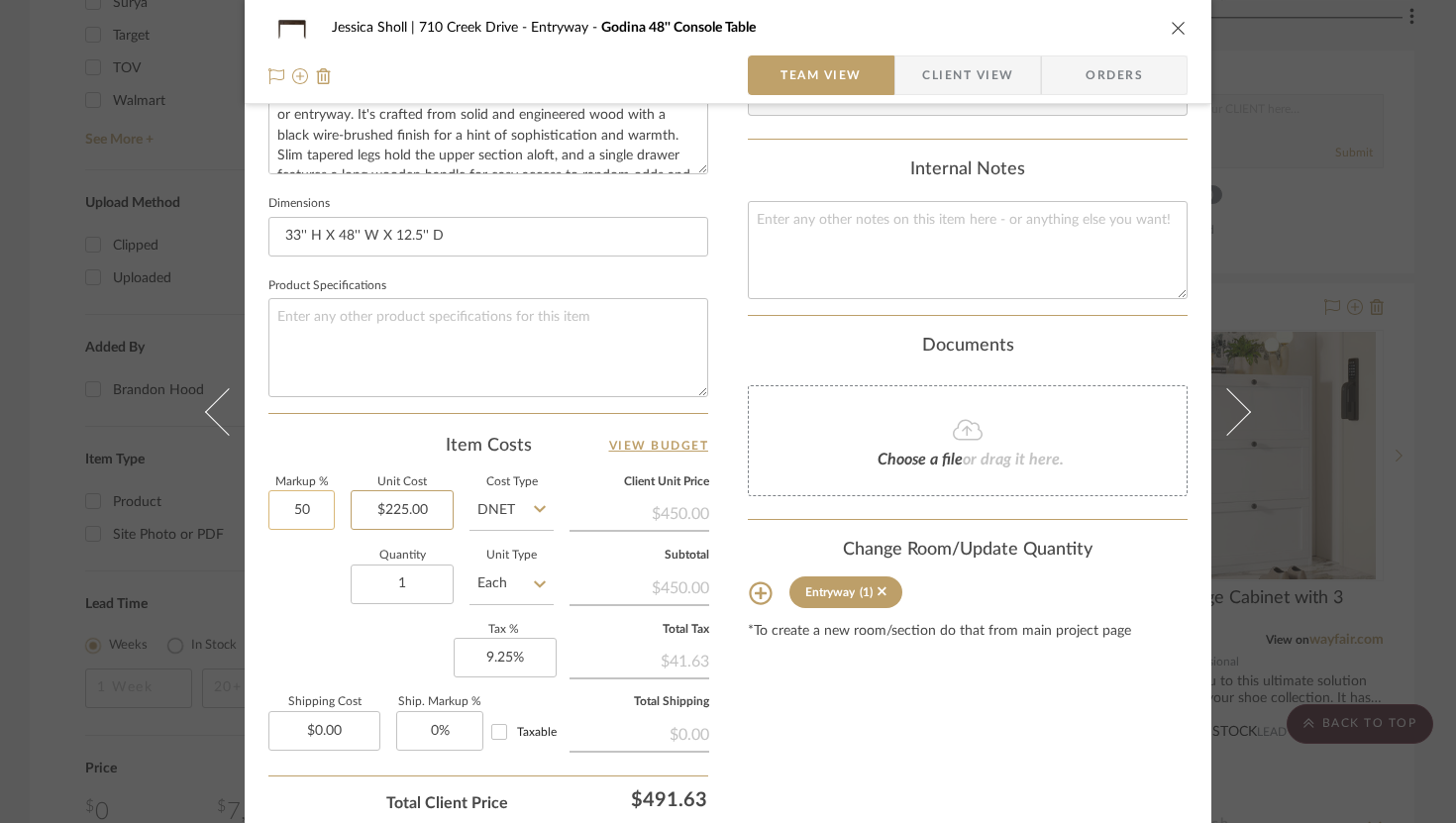 type on "50%" 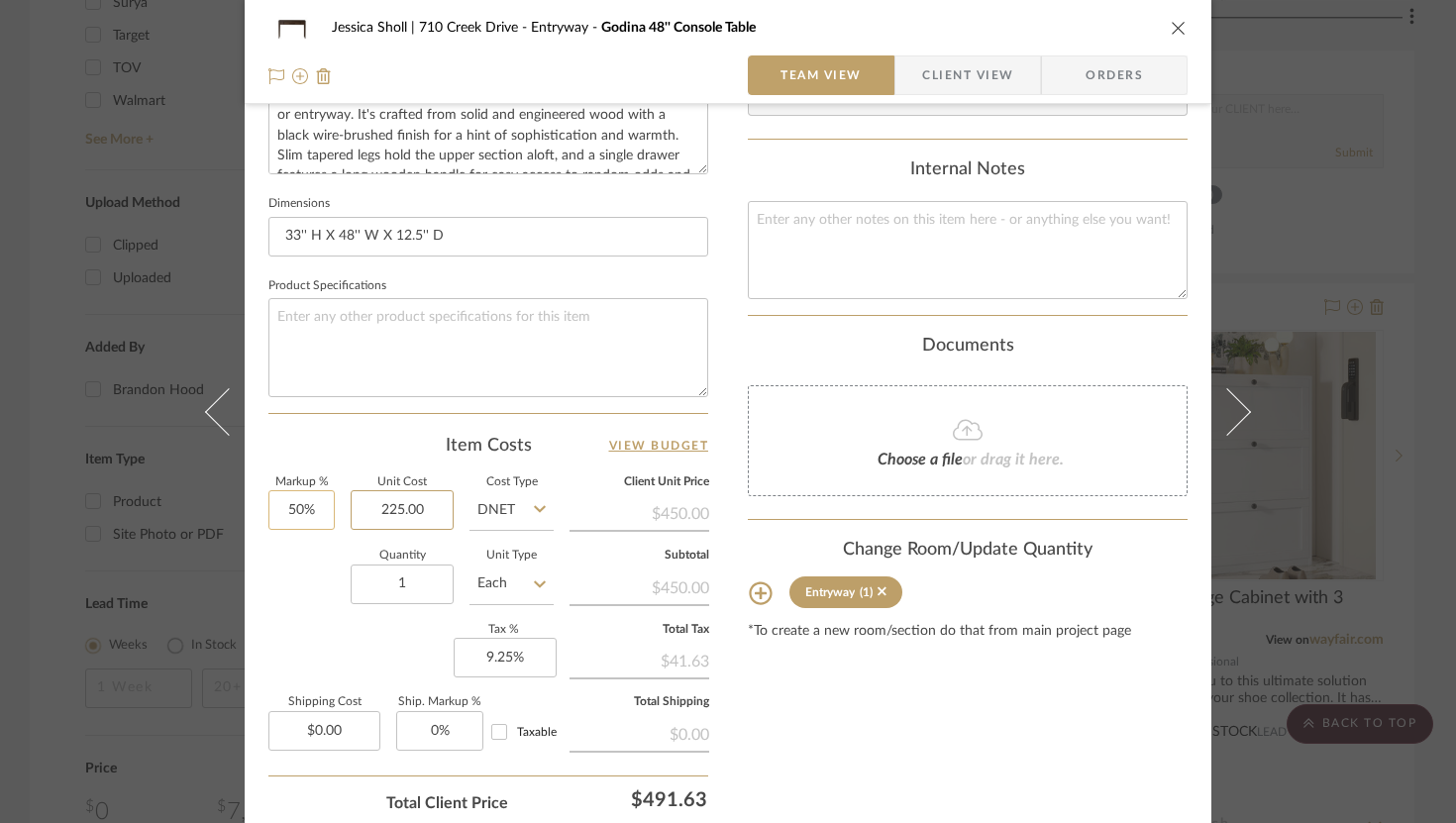 type 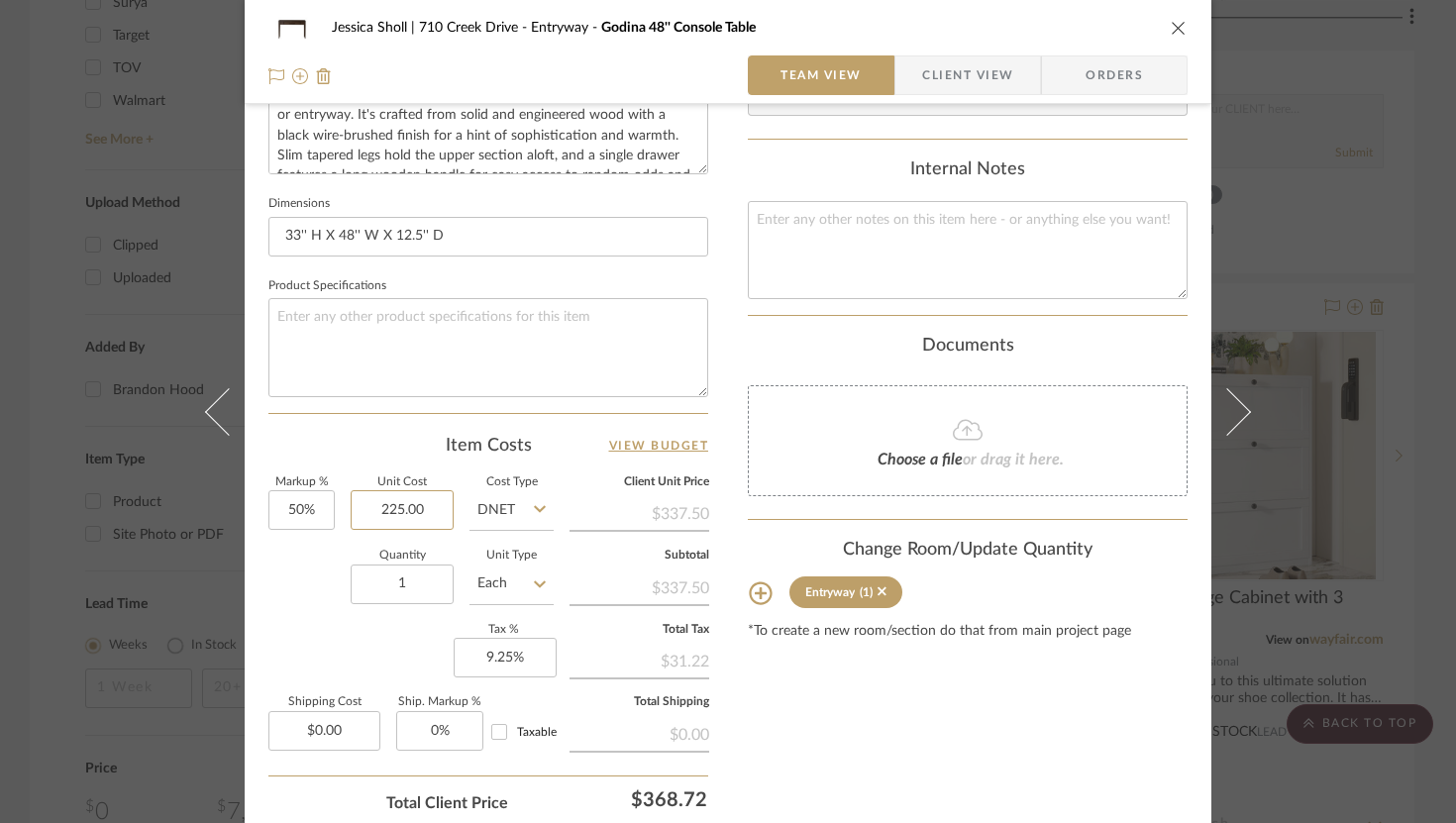 scroll, scrollTop: 920, scrollLeft: 0, axis: vertical 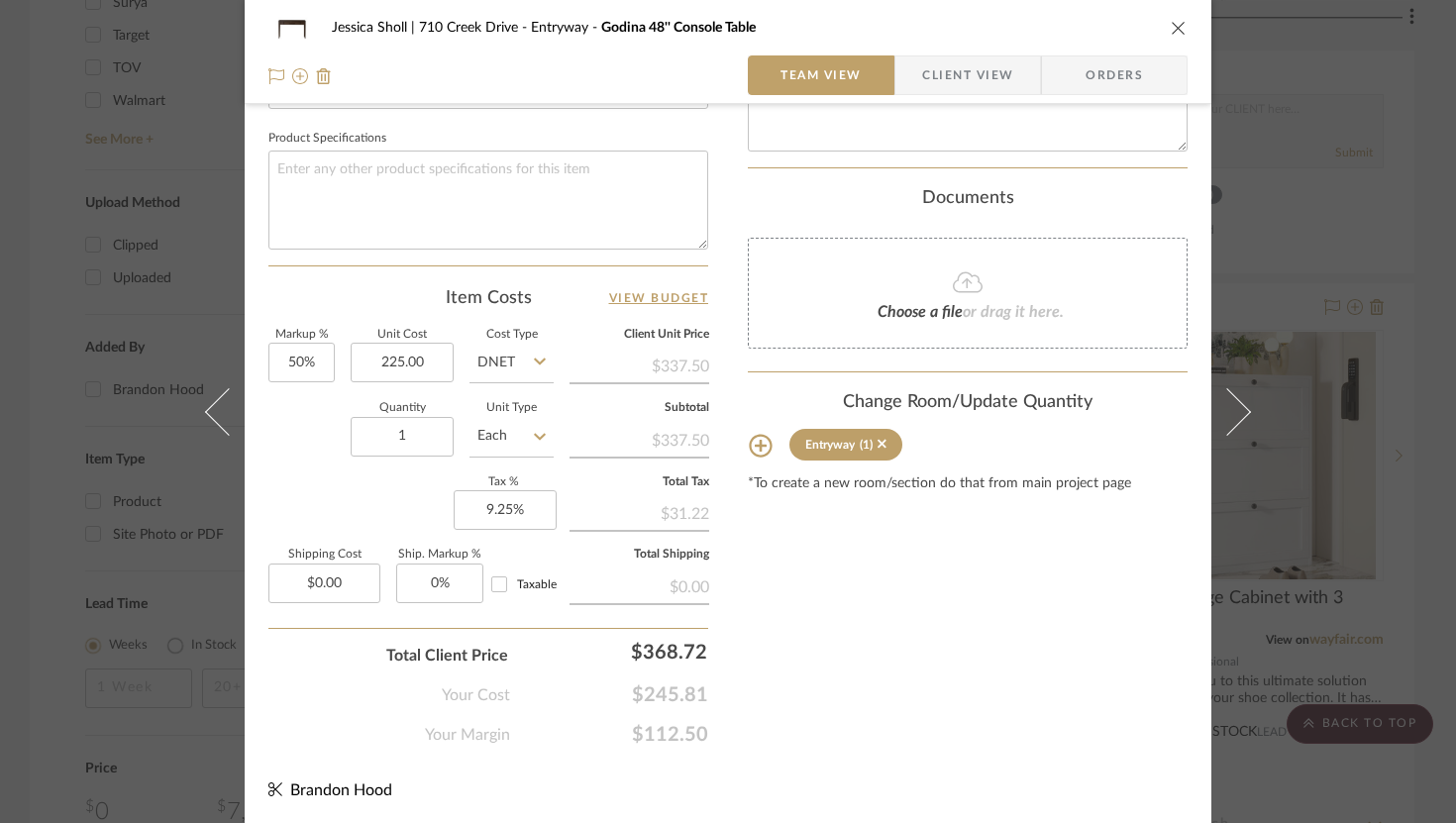 type on "$225.00" 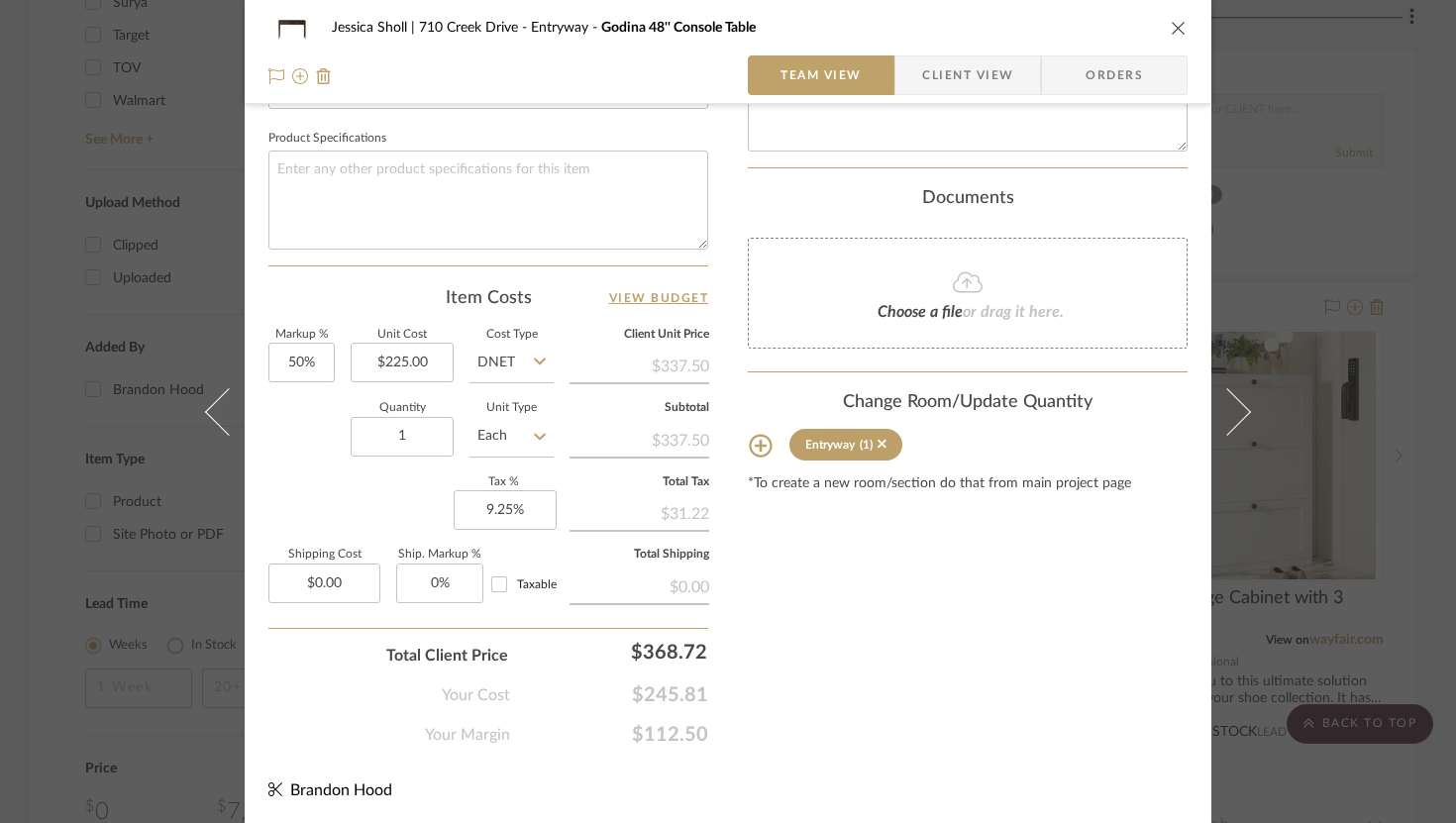 click on "Content here copies to Client View - confirm visibility there.  Show in Client Dashboard   Include in Budget   View Budget  Team Status  Lead Time  In Stock Weeks  Due Date   Install Date  Tasks / To-Dos /  team Messaging  Leave yourself a note here or share next steps with your team. You will receive emails when they
respond!  Invite Collaborator Internal Notes  Documents  Choose a file  or drag it here. Change Room/Update Quantity  Entryway  (1) *To create a new room/section do that from main project page" at bounding box center [968, -20] 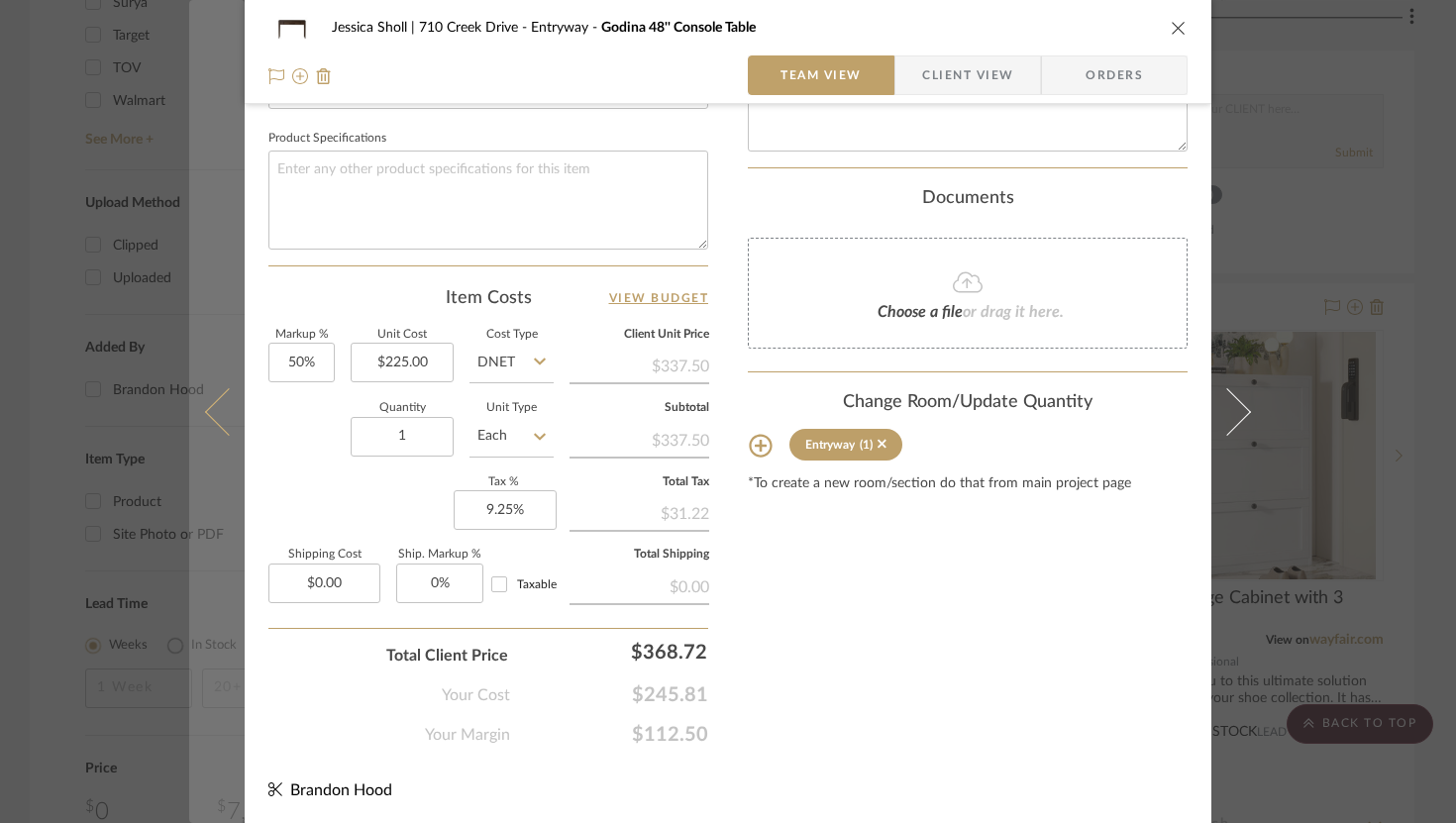 click at bounding box center [229, 411] 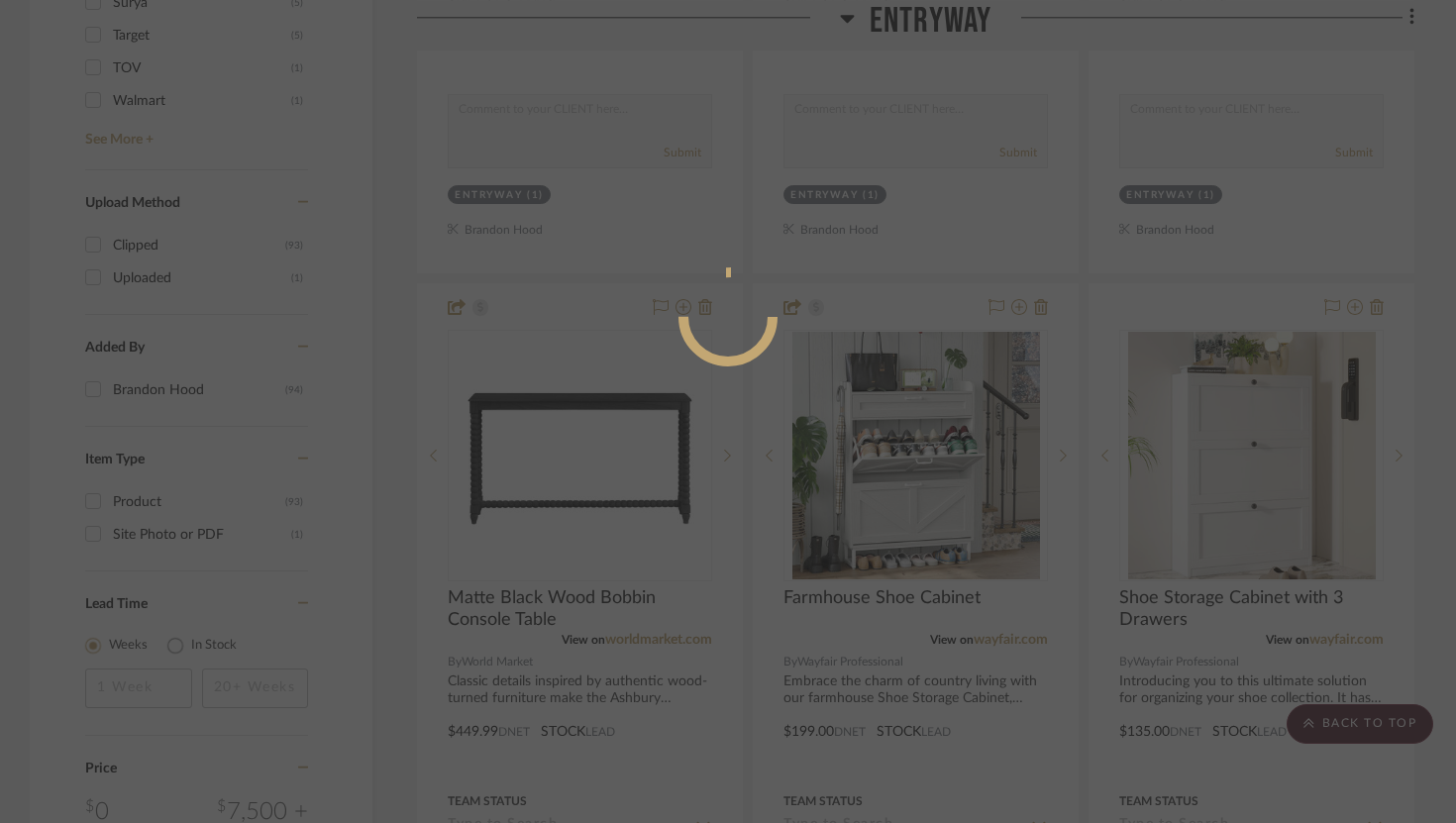 scroll, scrollTop: 920, scrollLeft: 0, axis: vertical 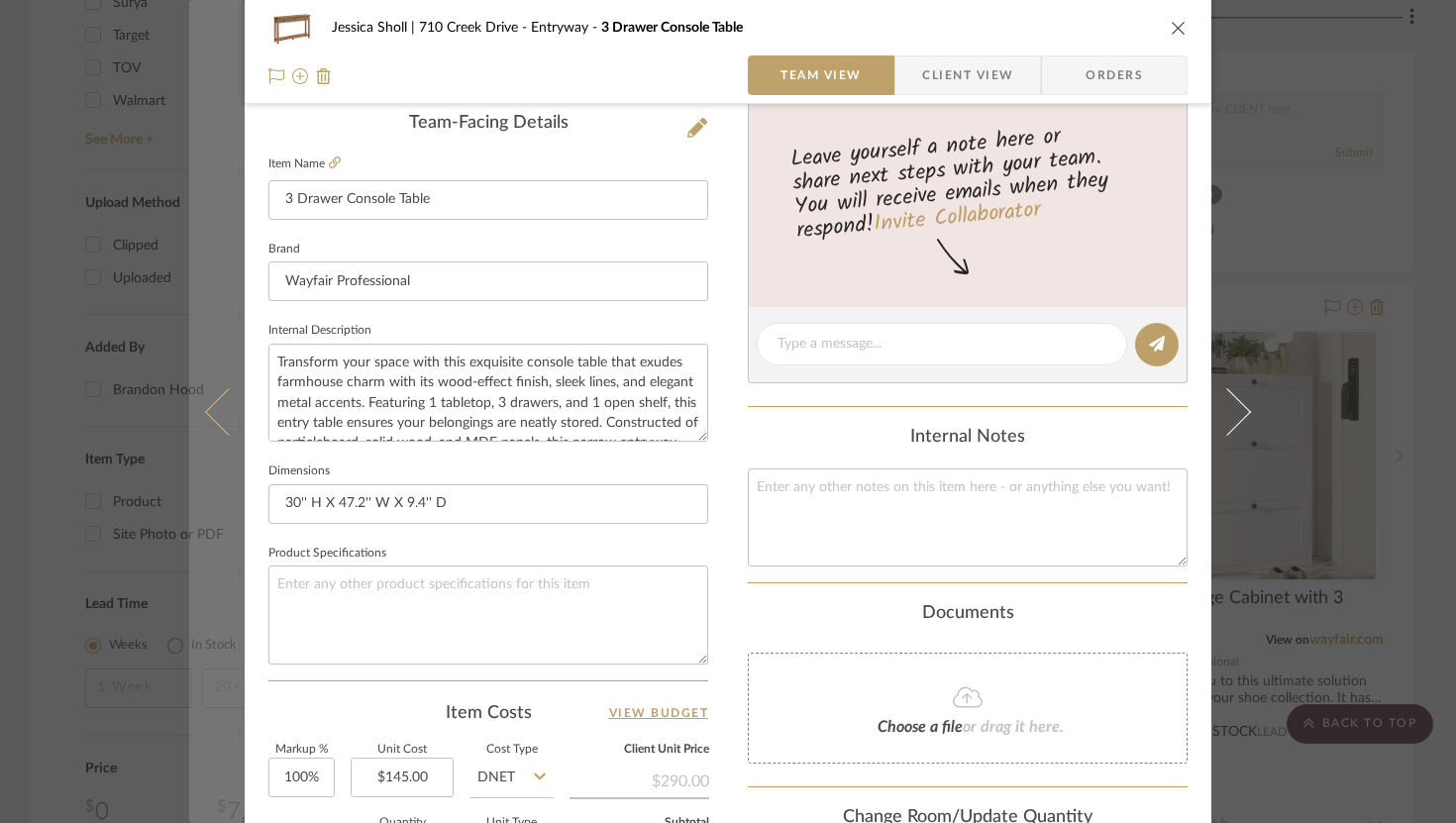 click at bounding box center (229, 411) 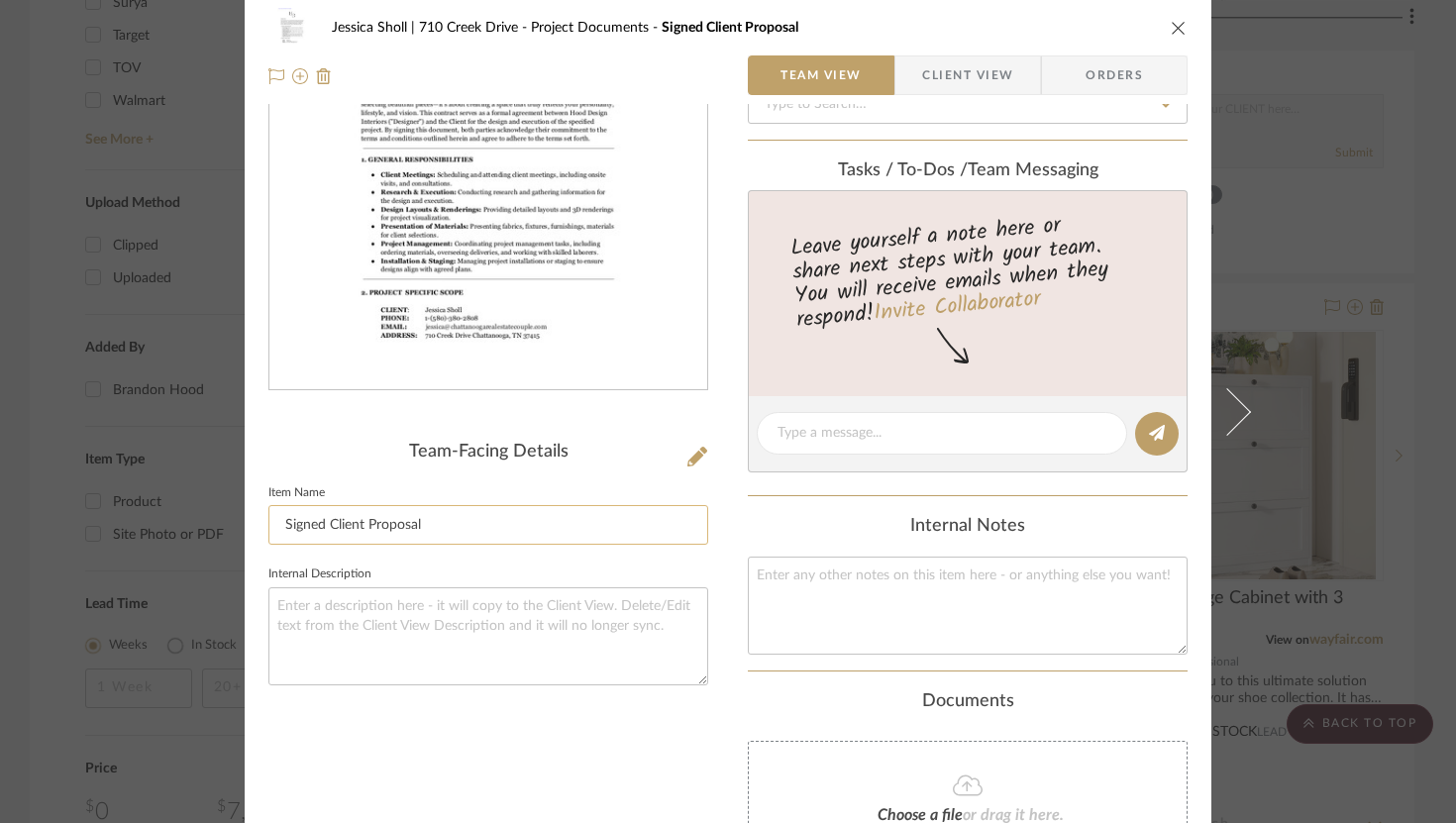 scroll, scrollTop: 0, scrollLeft: 0, axis: both 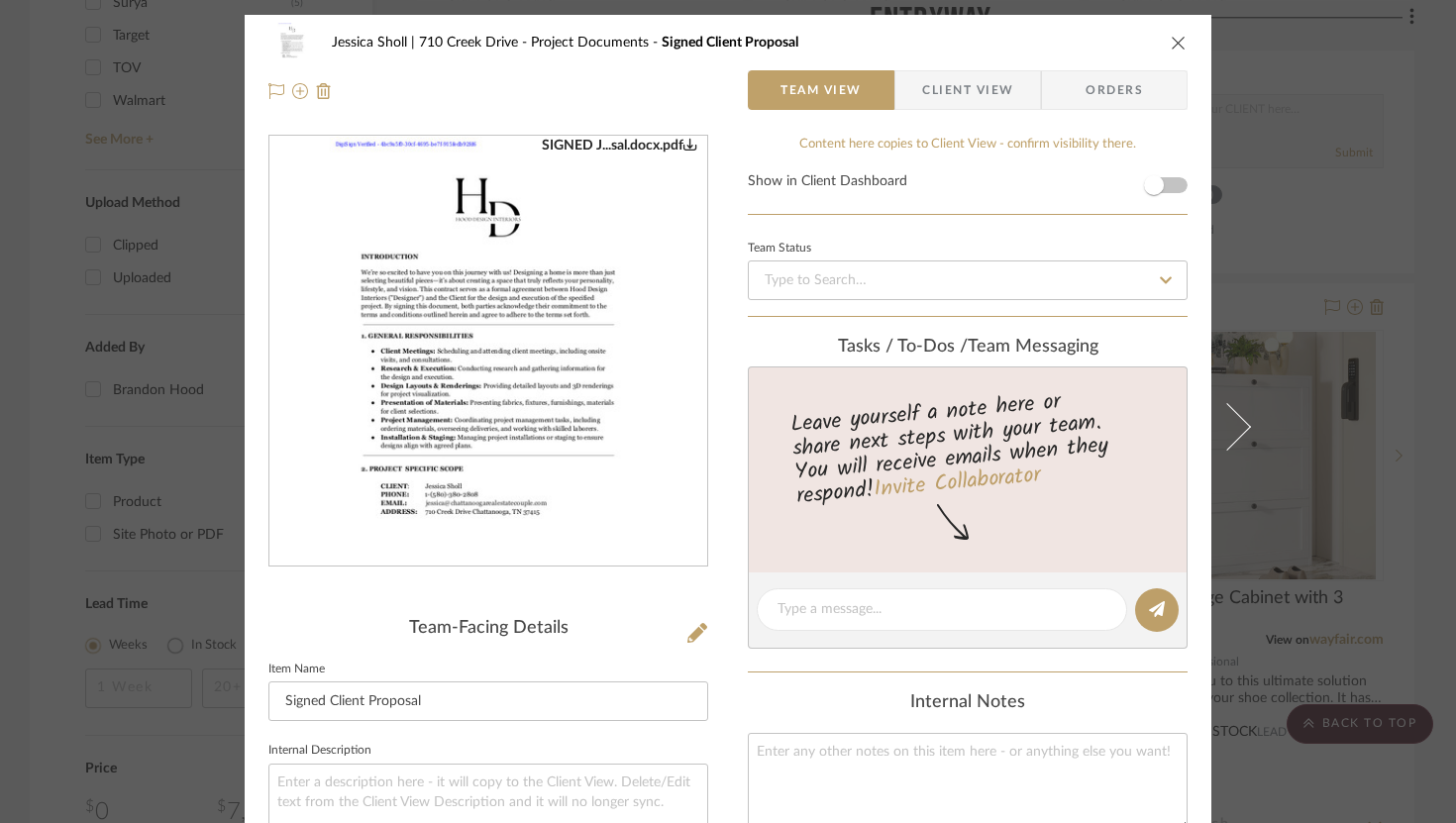 click at bounding box center [1179, 43] 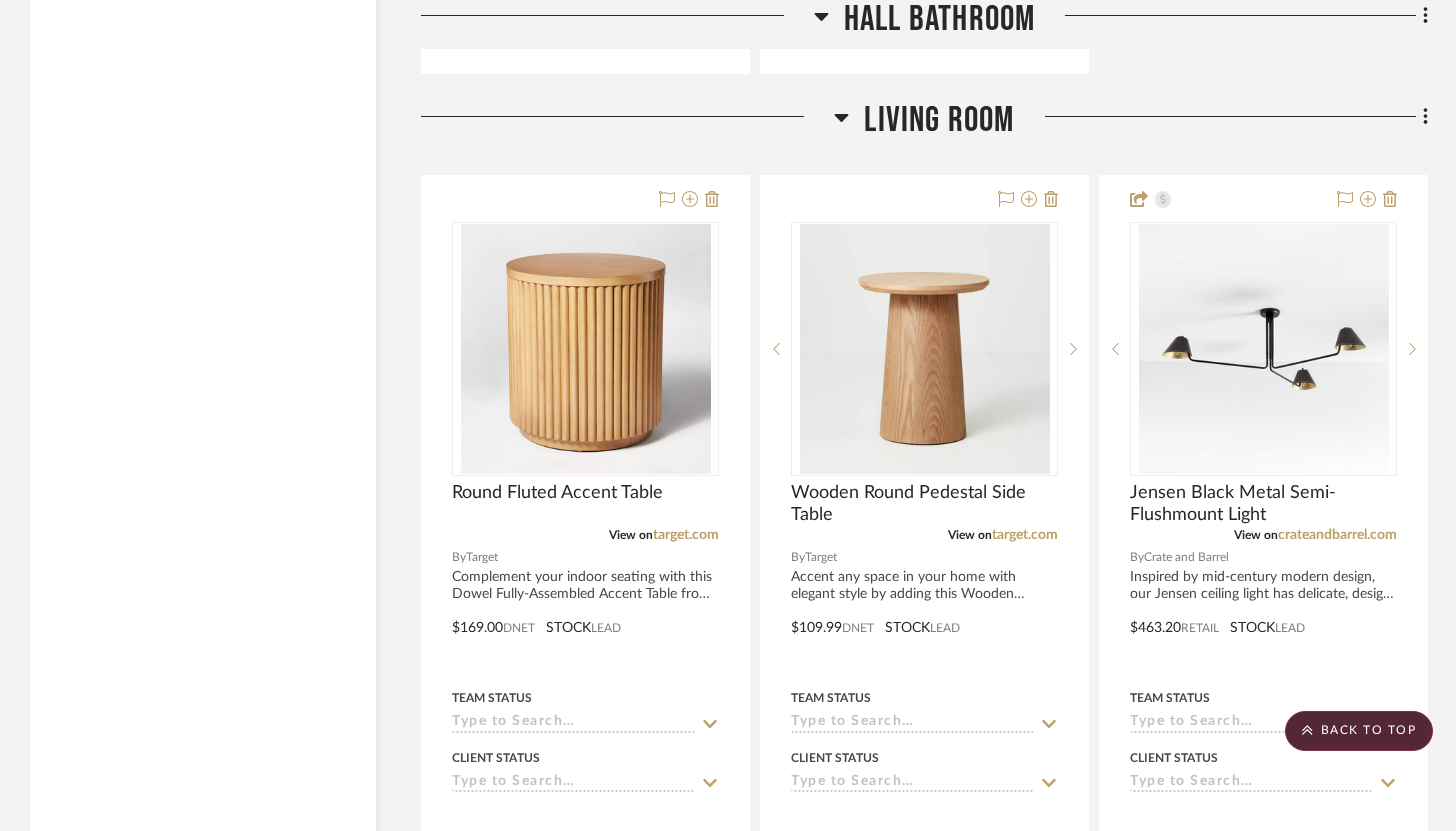 scroll, scrollTop: 8927, scrollLeft: 0, axis: vertical 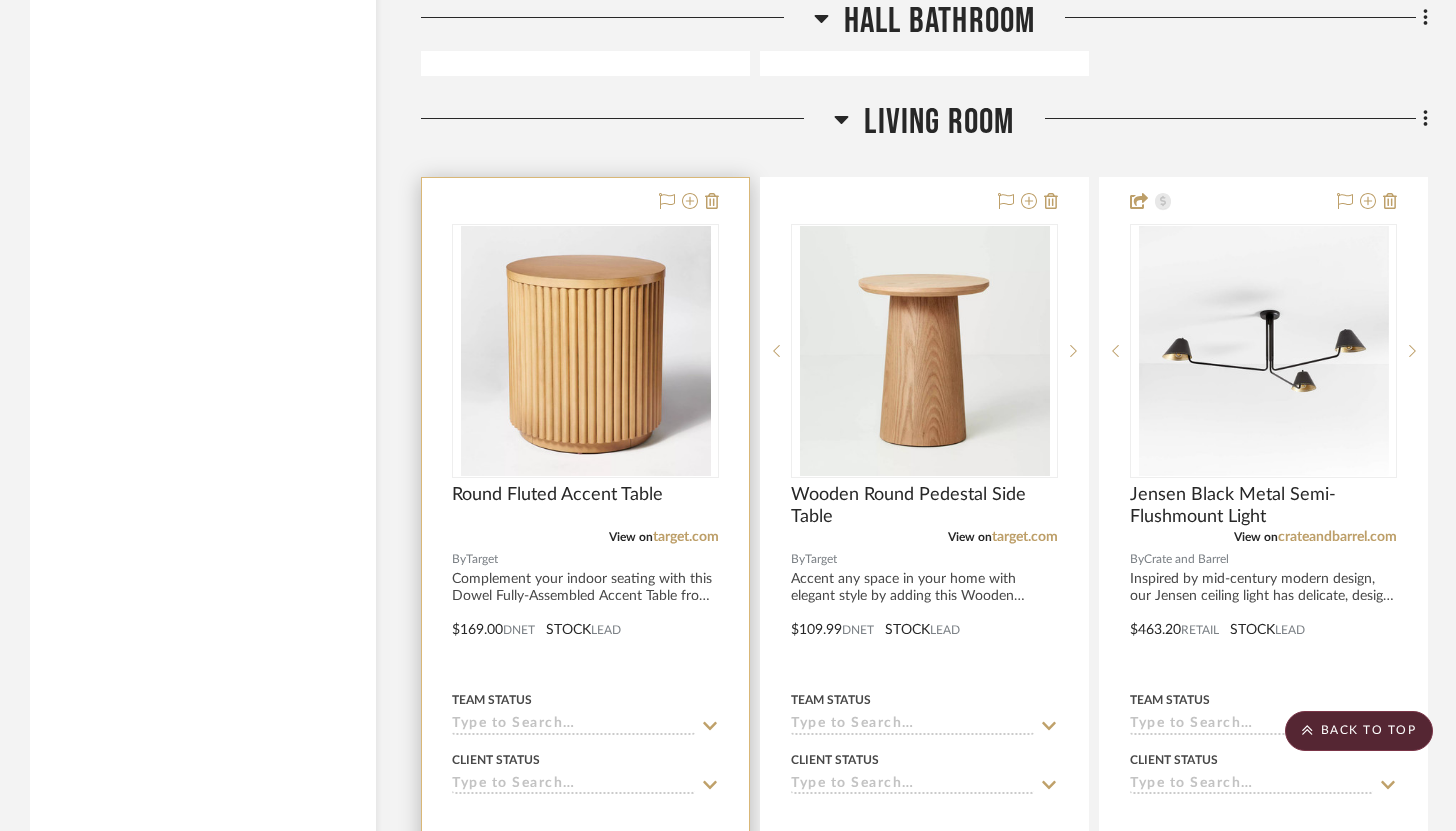 click on "Round Fluted Accent Table" at bounding box center (585, 506) 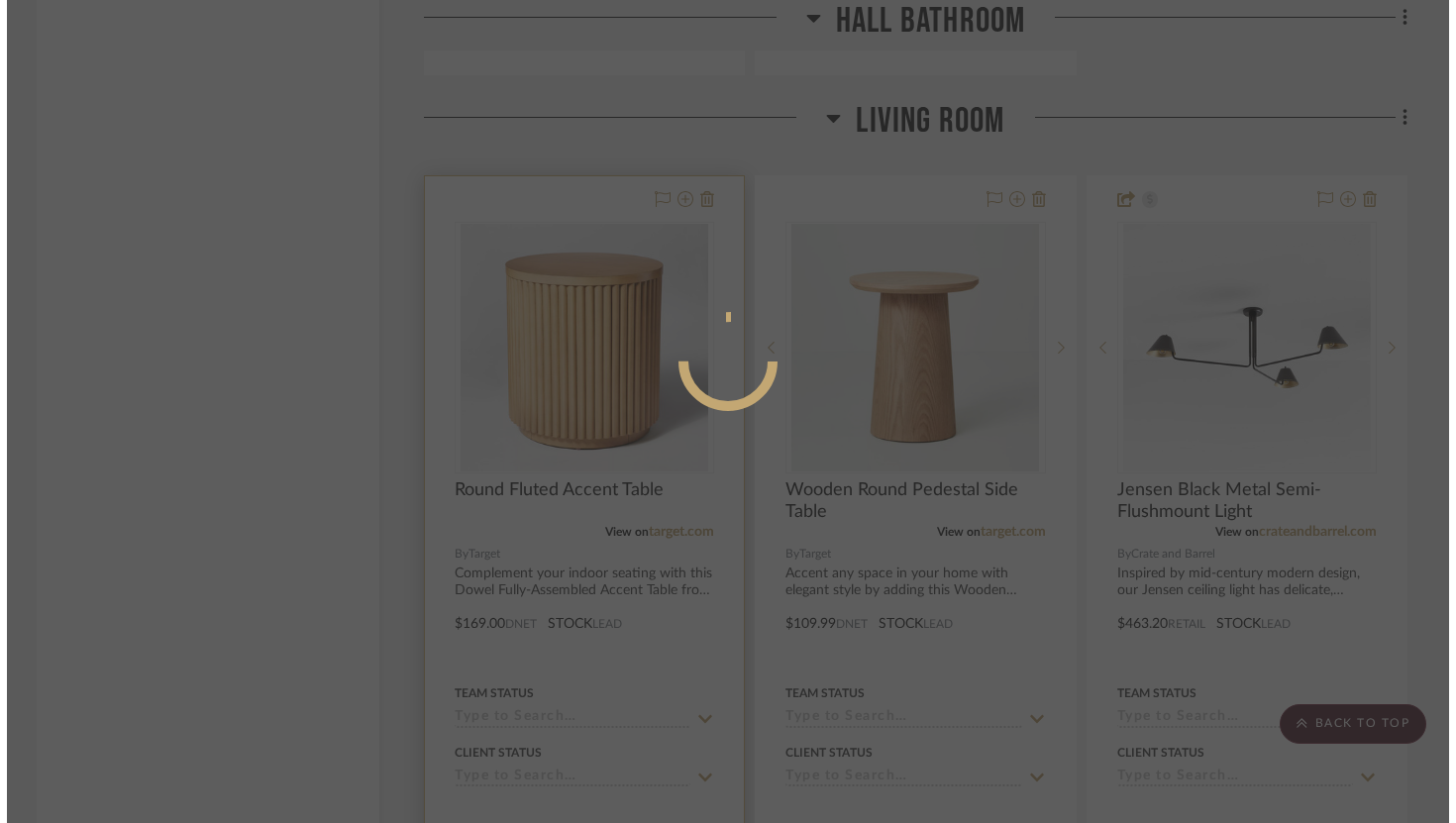 scroll, scrollTop: 0, scrollLeft: 0, axis: both 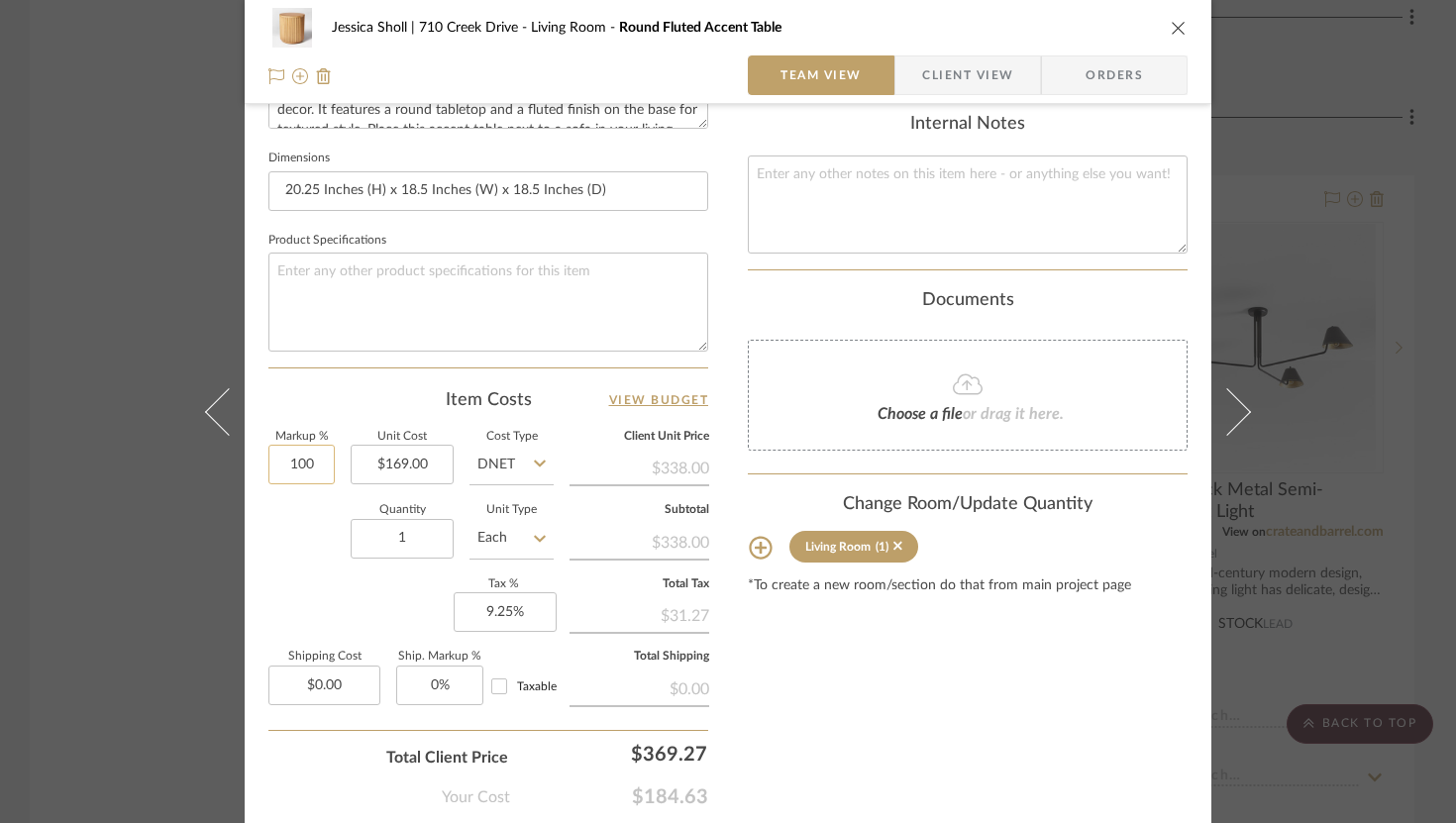 click on "100" 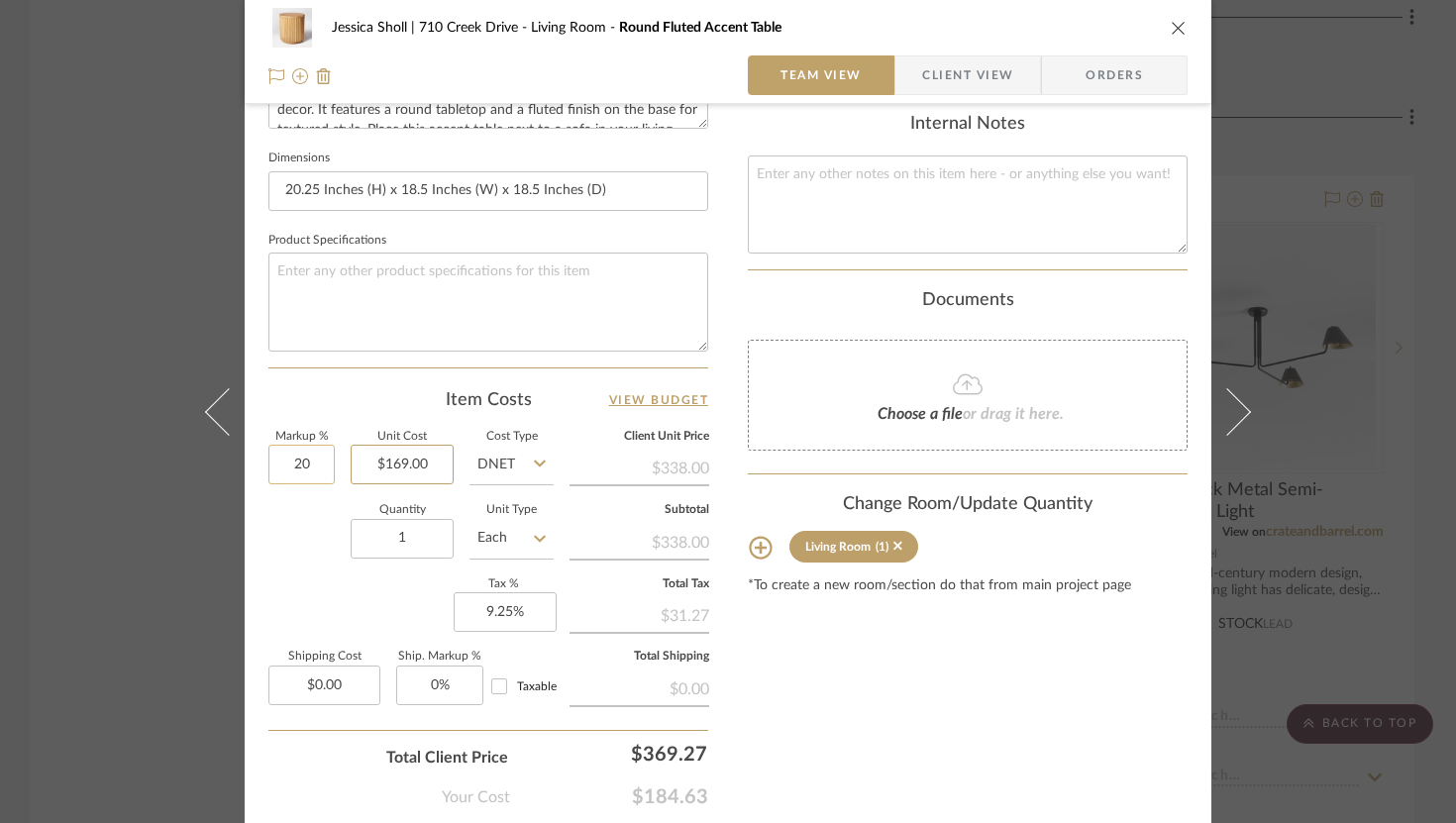 type on "20%" 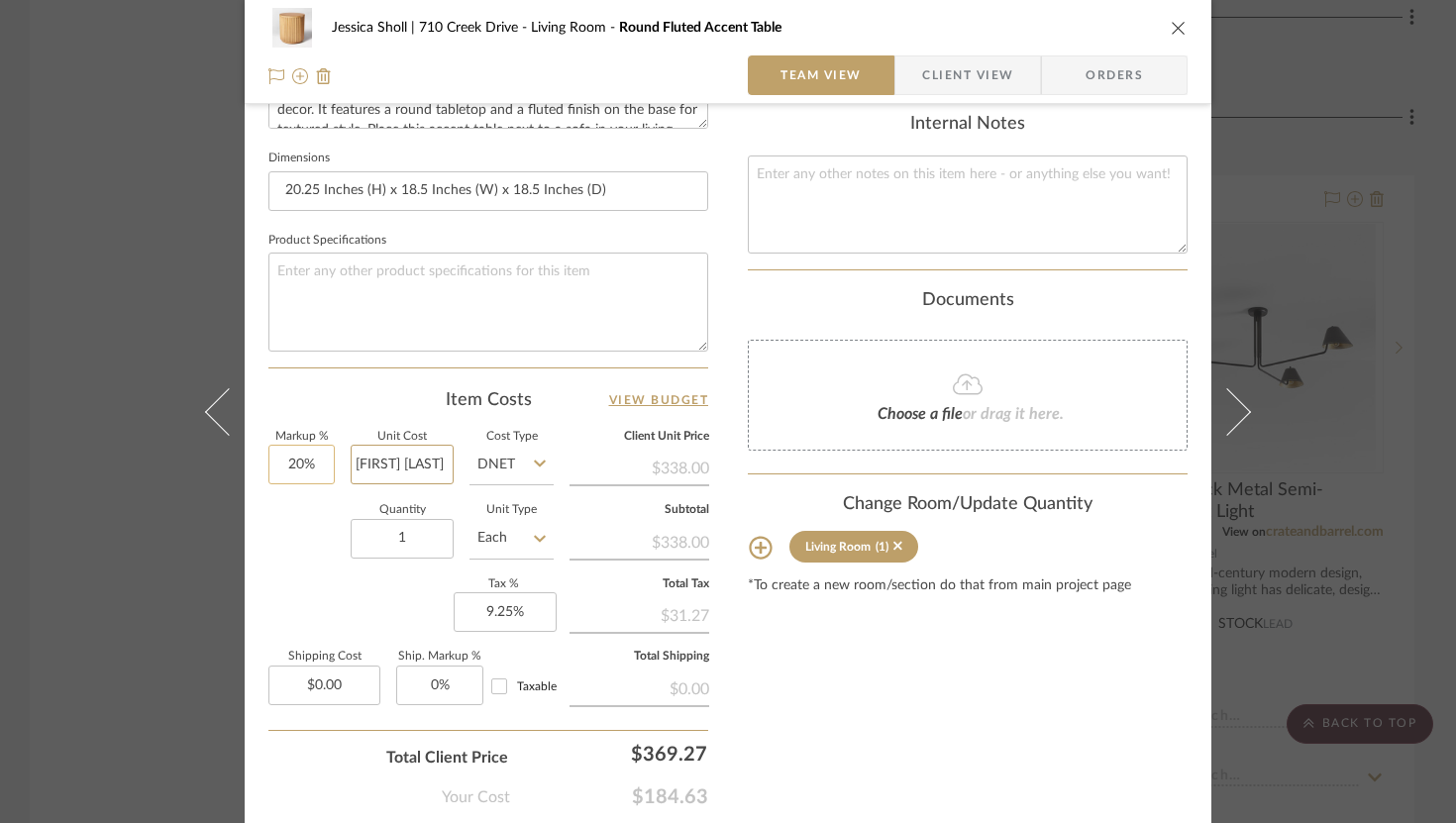 type 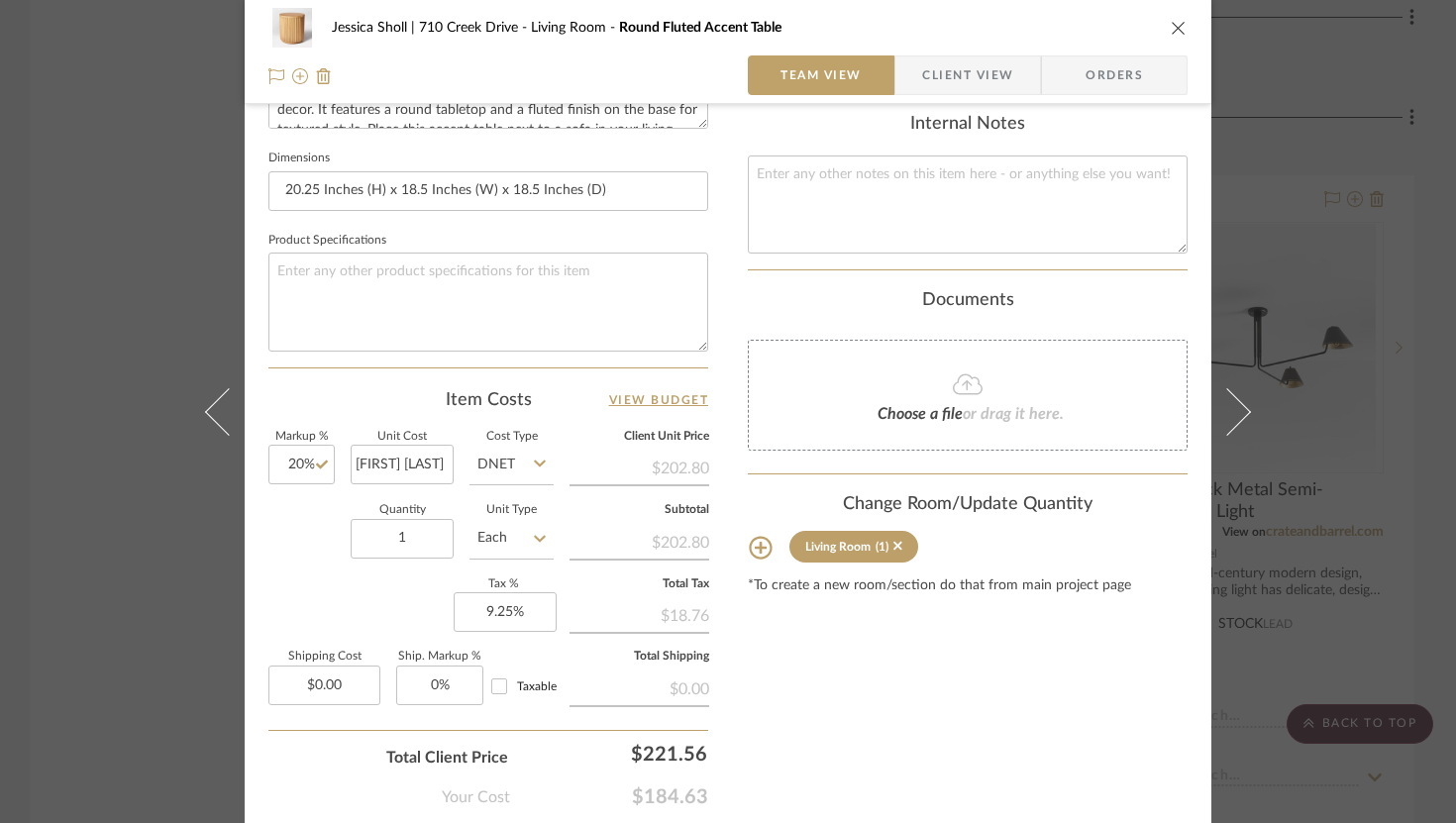type on "$169.00" 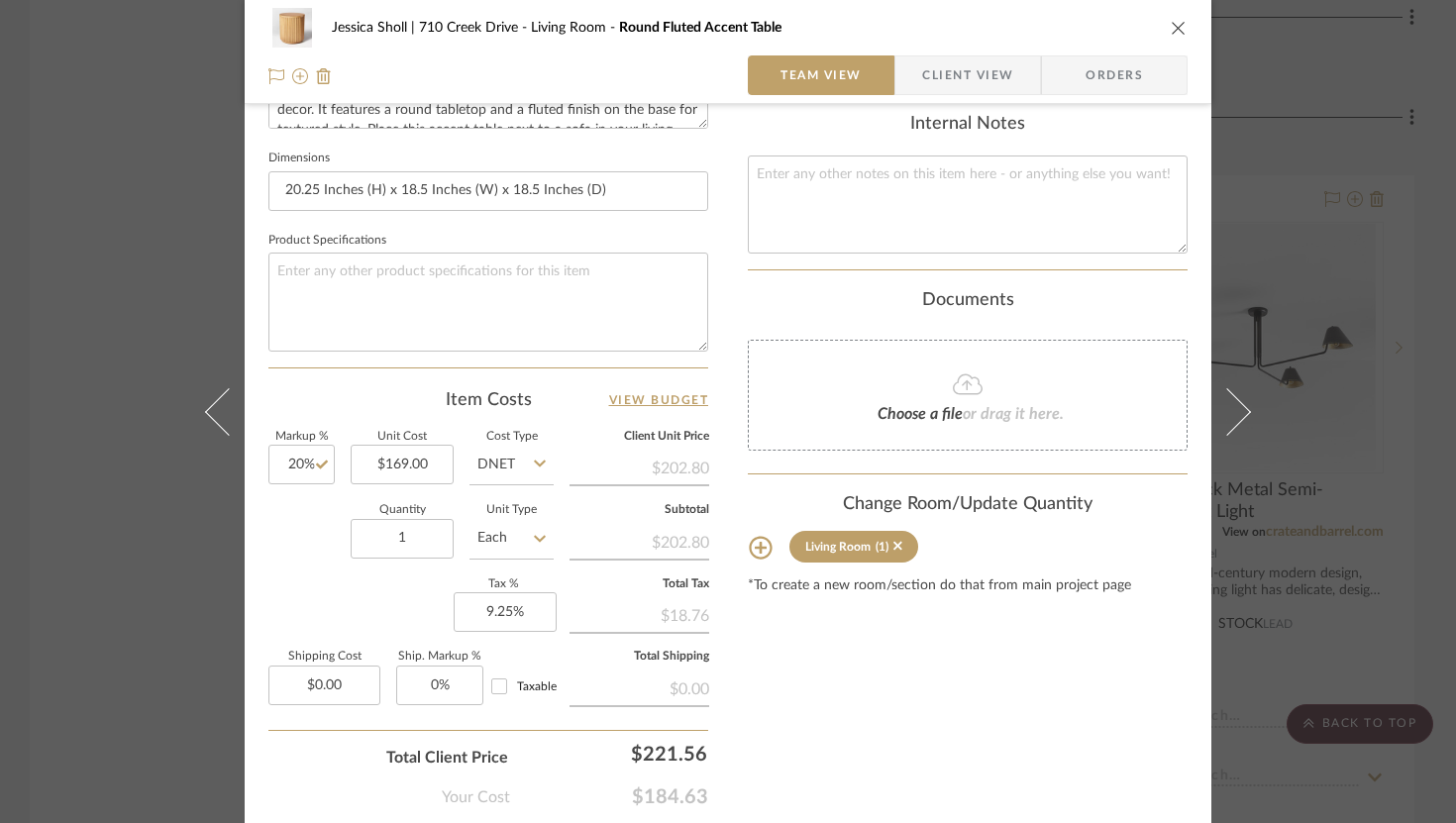 click on "Content here copies to Client View - confirm visibility there.  Show in Client Dashboard   Include in Budget   View Budget  Team Status  Lead Time  In Stock Weeks  Due Date   Install Date  Tasks / To-Dos /  team Messaging  Leave yourself a note here or share next steps with your team. You will receive emails when they
respond!  Invite Collaborator Internal Notes  Documents  Choose a file  or drag it here. Change Room/Update Quantity  Living Room  (1) *To create a new room/section do that from main project page" at bounding box center [968, 82] 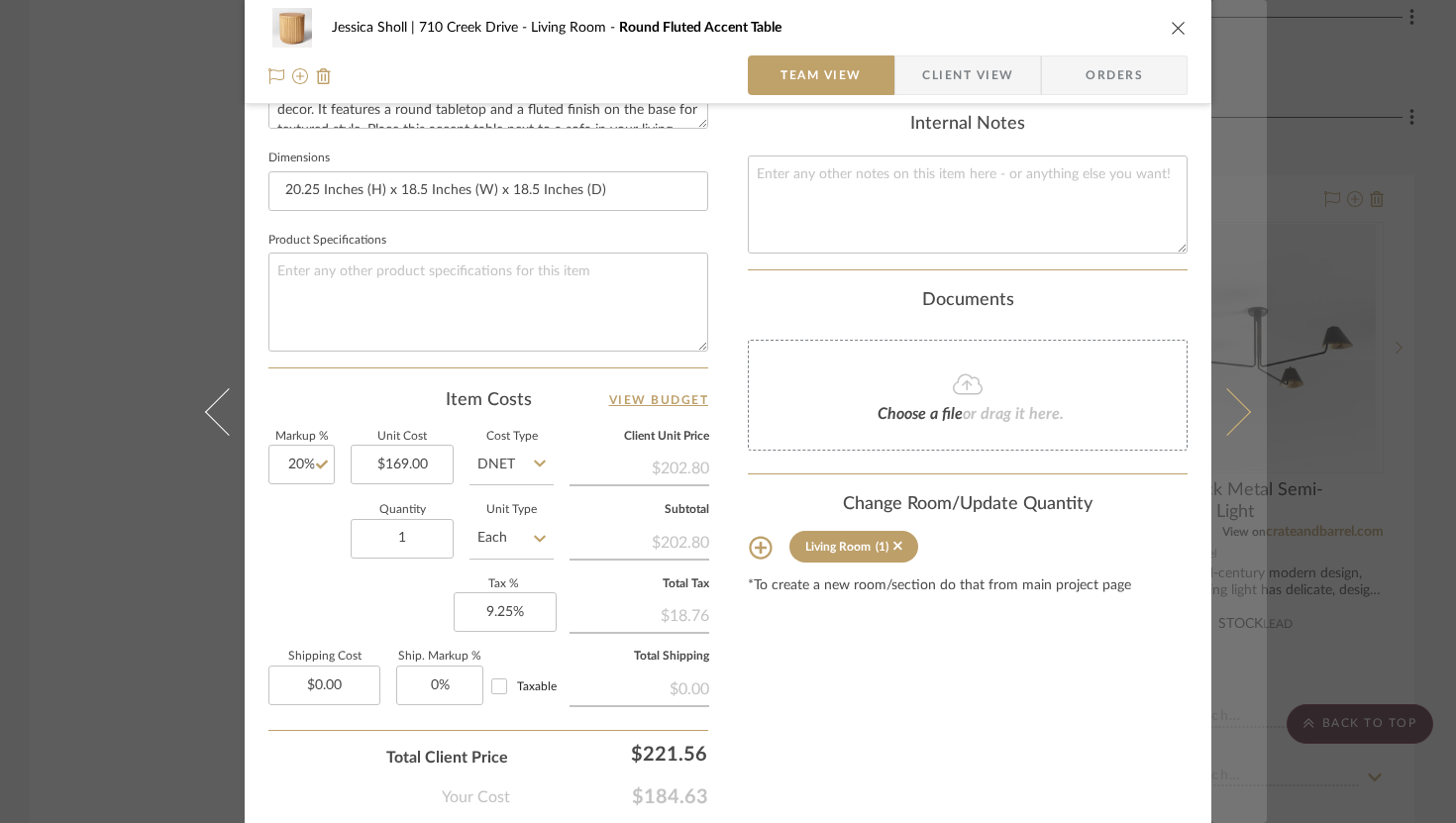 click at bounding box center (1239, 411) 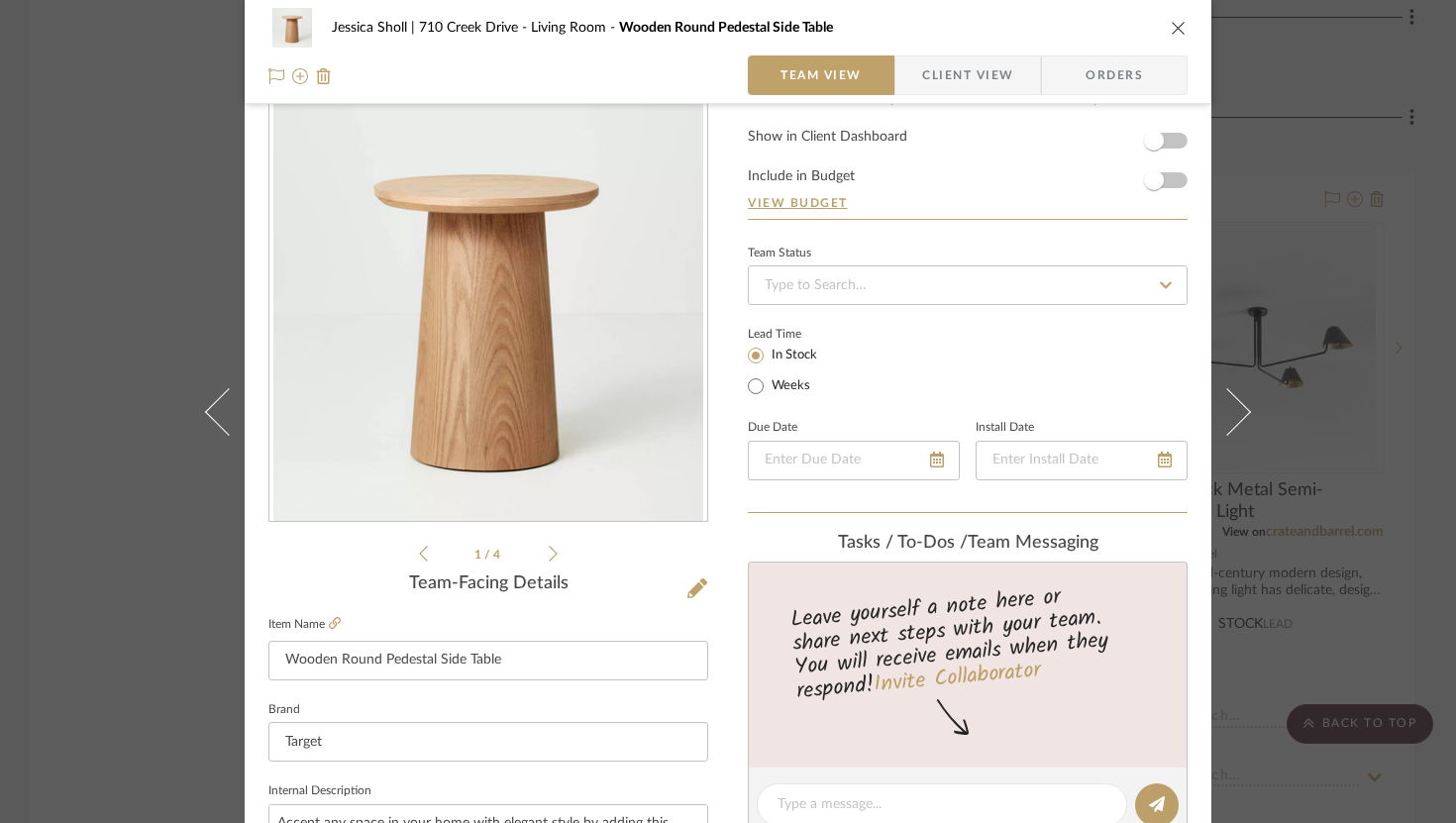 scroll, scrollTop: 818, scrollLeft: 0, axis: vertical 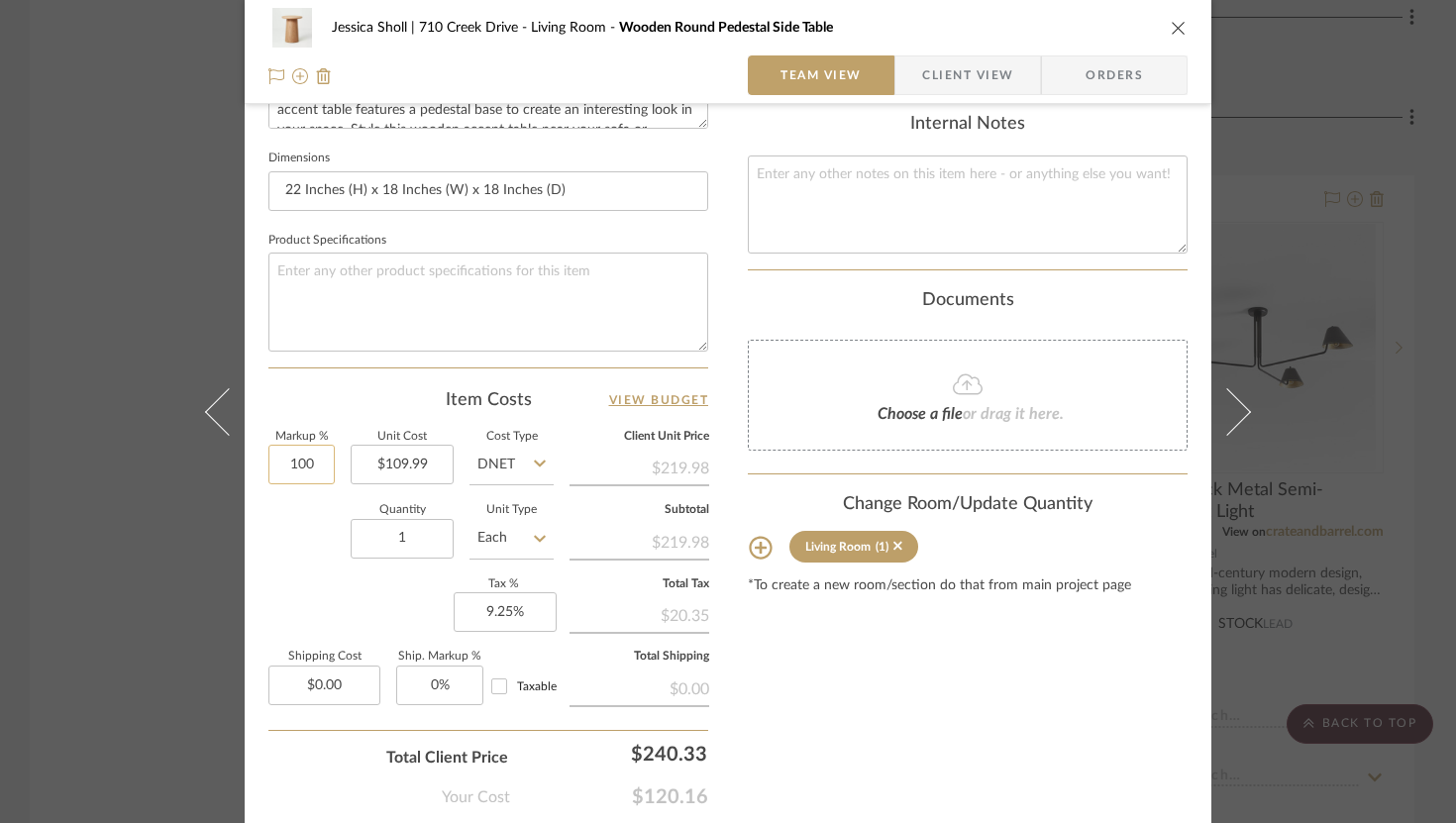 click on "100" 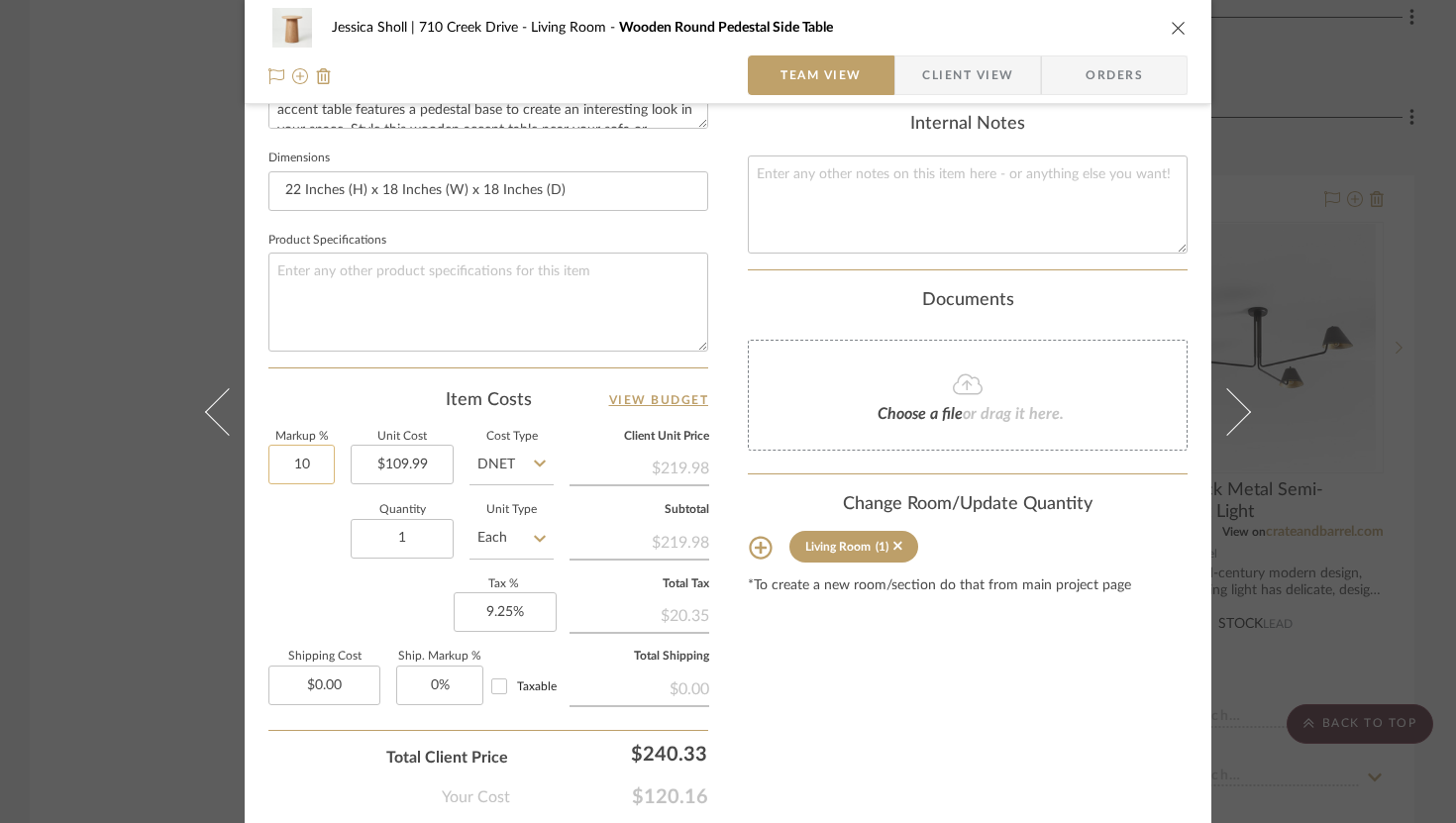 type on "1" 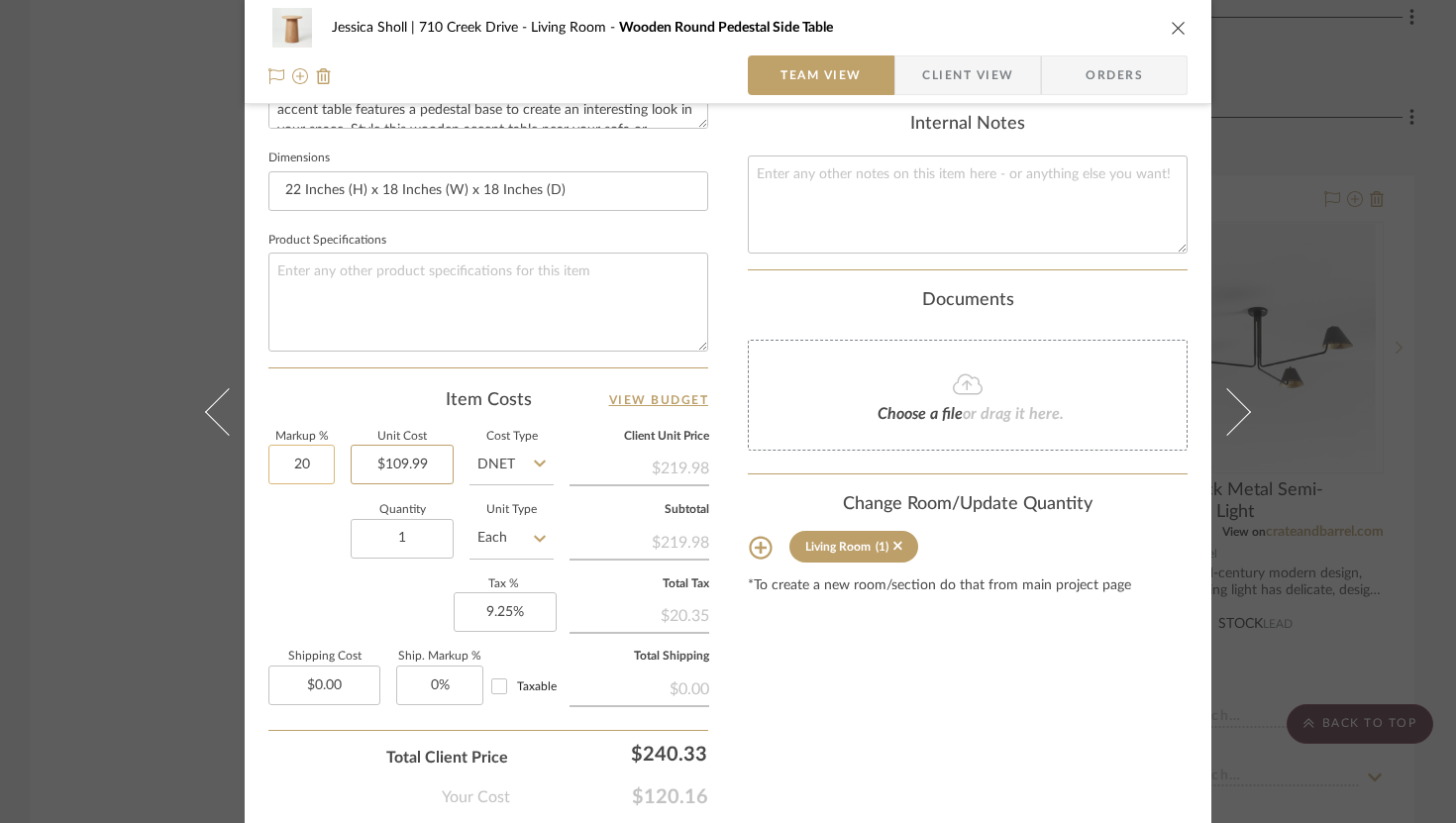 type on "20%" 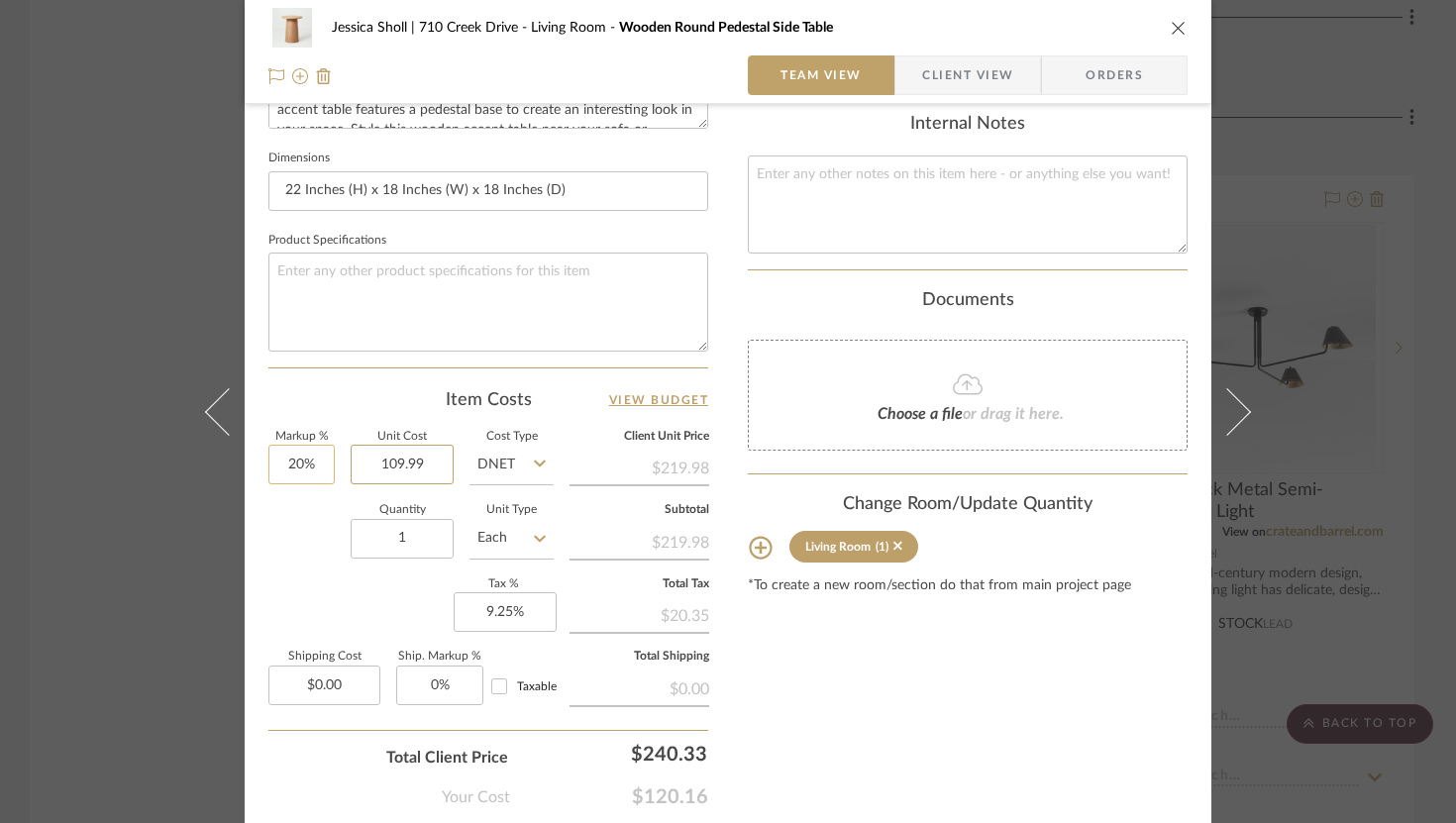 type 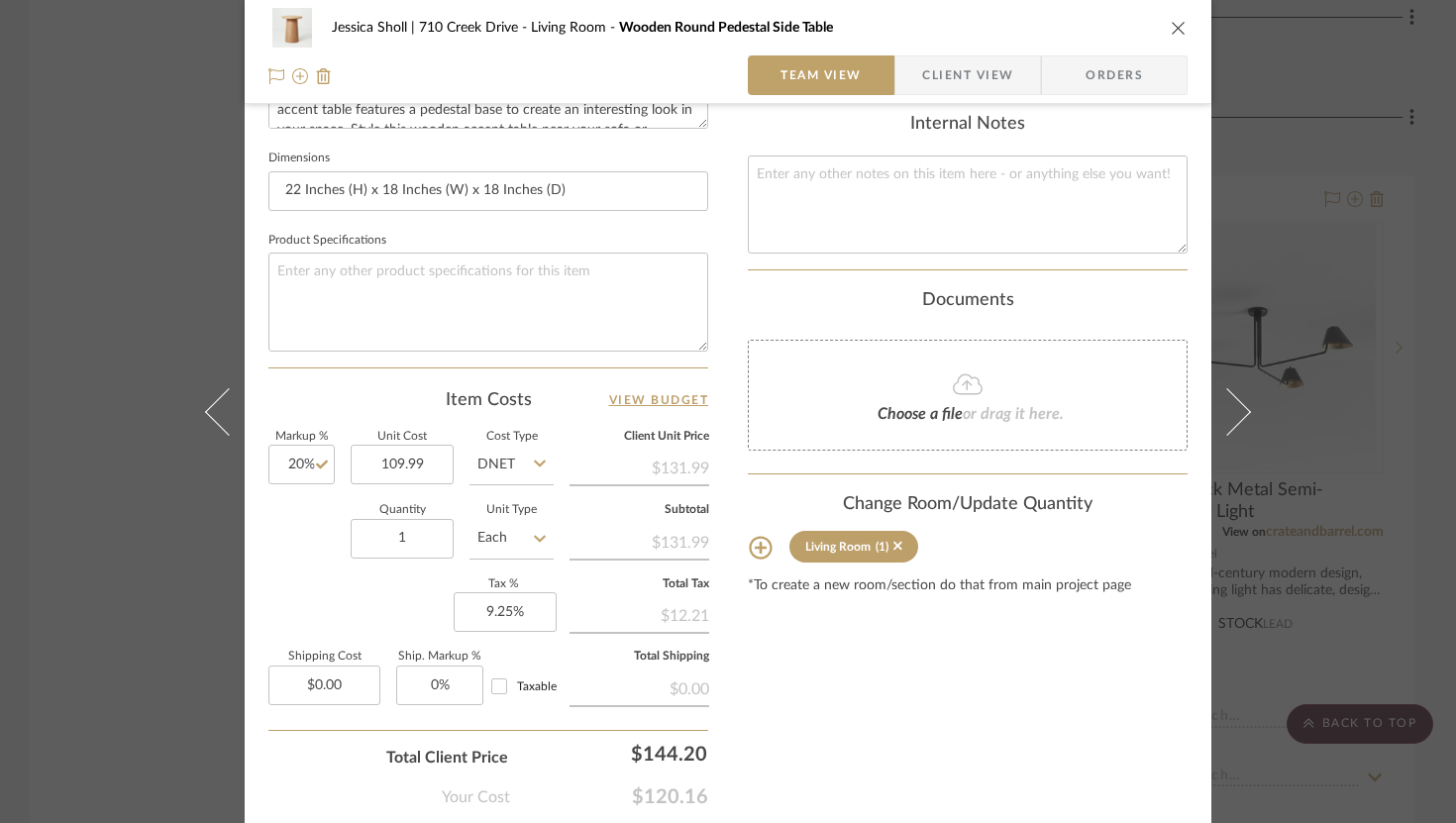 type on "$109.99" 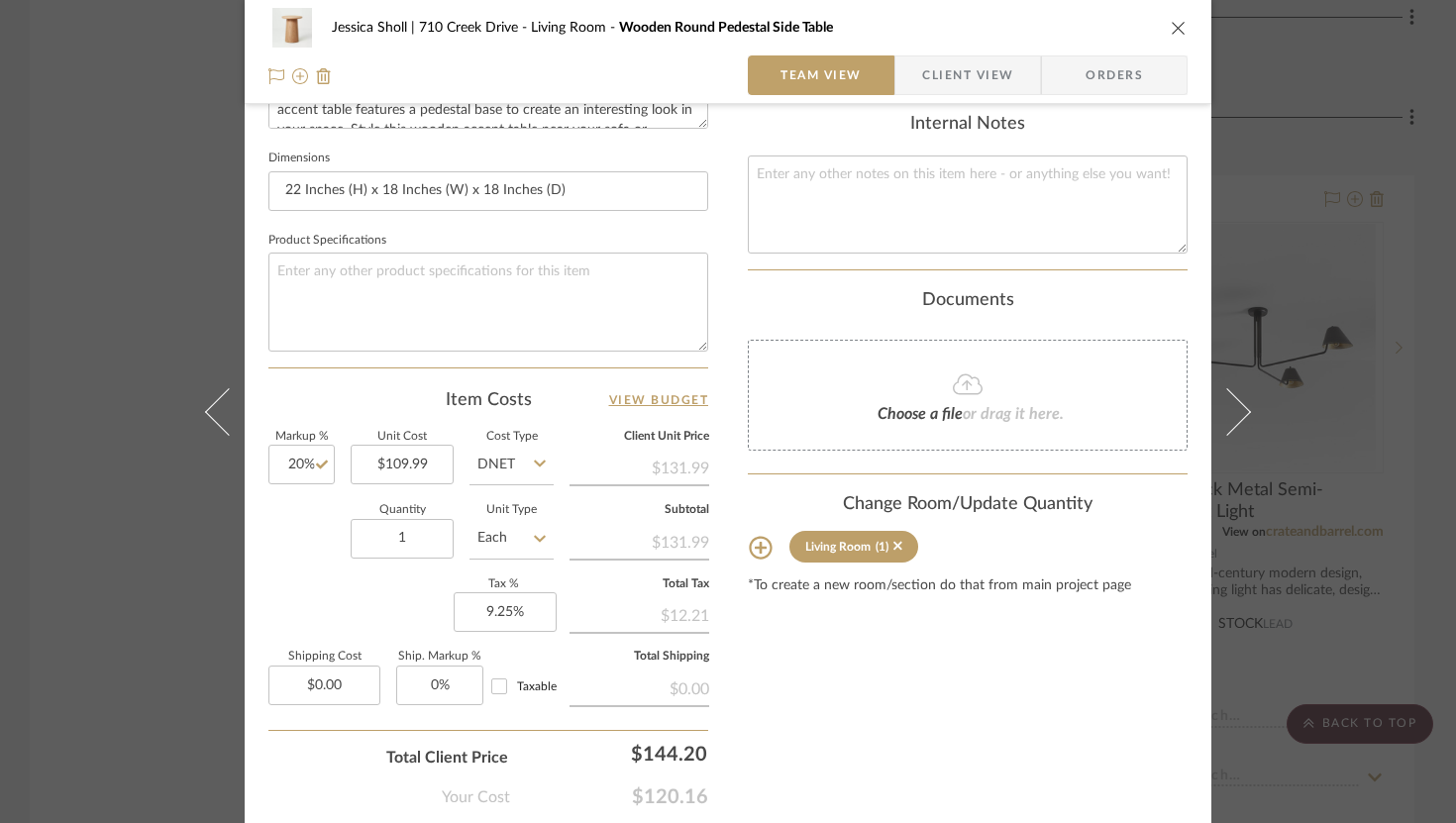 click on "Content here copies to Client View - confirm visibility there.  Show in Client Dashboard   Include in Budget   View Budget  Team Status  Lead Time  In Stock Weeks  Due Date   Install Date  Tasks / To-Dos /  team Messaging  Leave yourself a note here or share next steps with your team. You will receive emails when they
respond!  Invite Collaborator Internal Notes  Documents  Choose a file  or drag it here. Change Room/Update Quantity  Living Room  (1) *To create a new room/section do that from main project page" at bounding box center [968, 82] 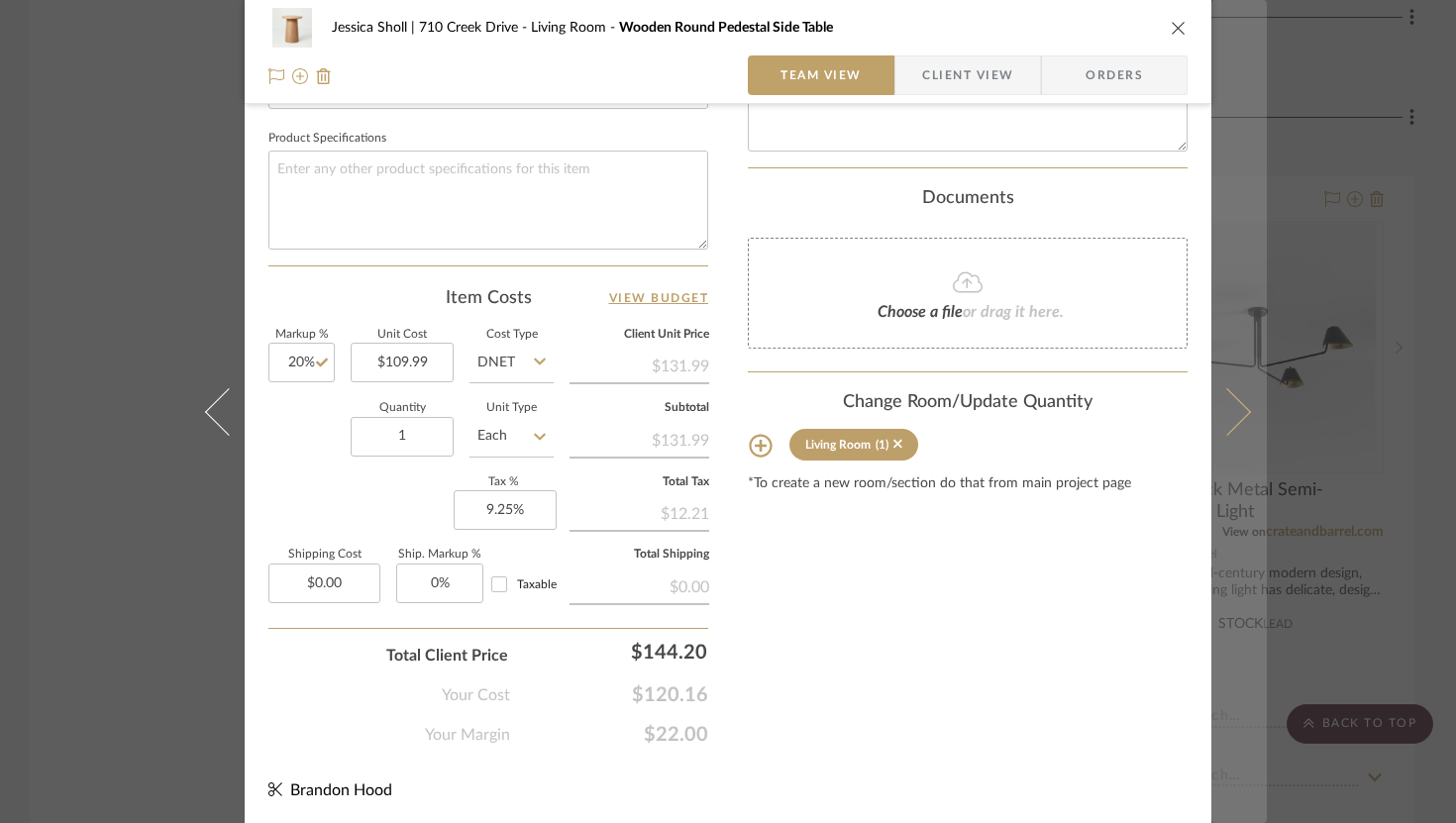 click at bounding box center [1239, 411] 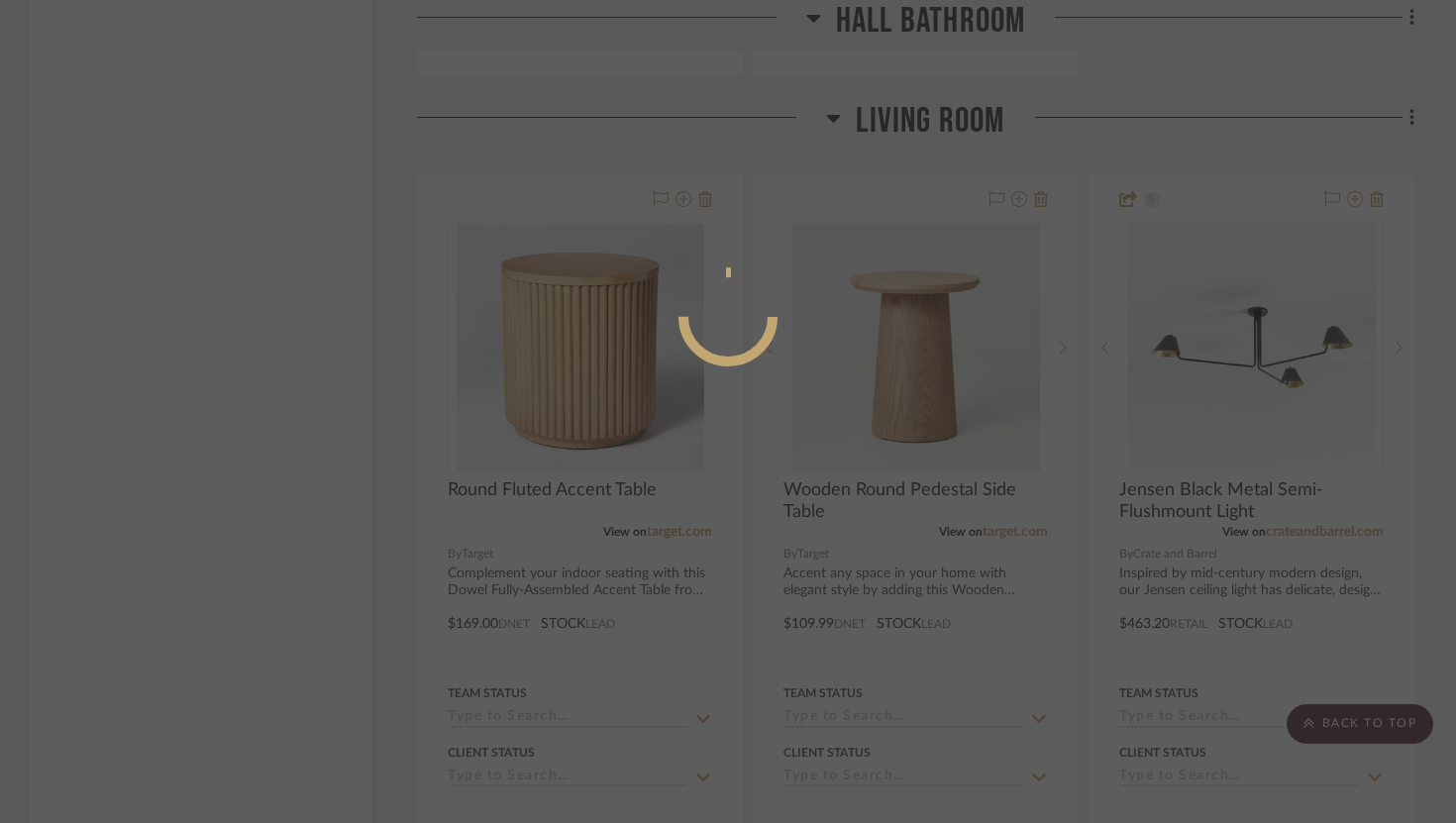 scroll, scrollTop: 920, scrollLeft: 0, axis: vertical 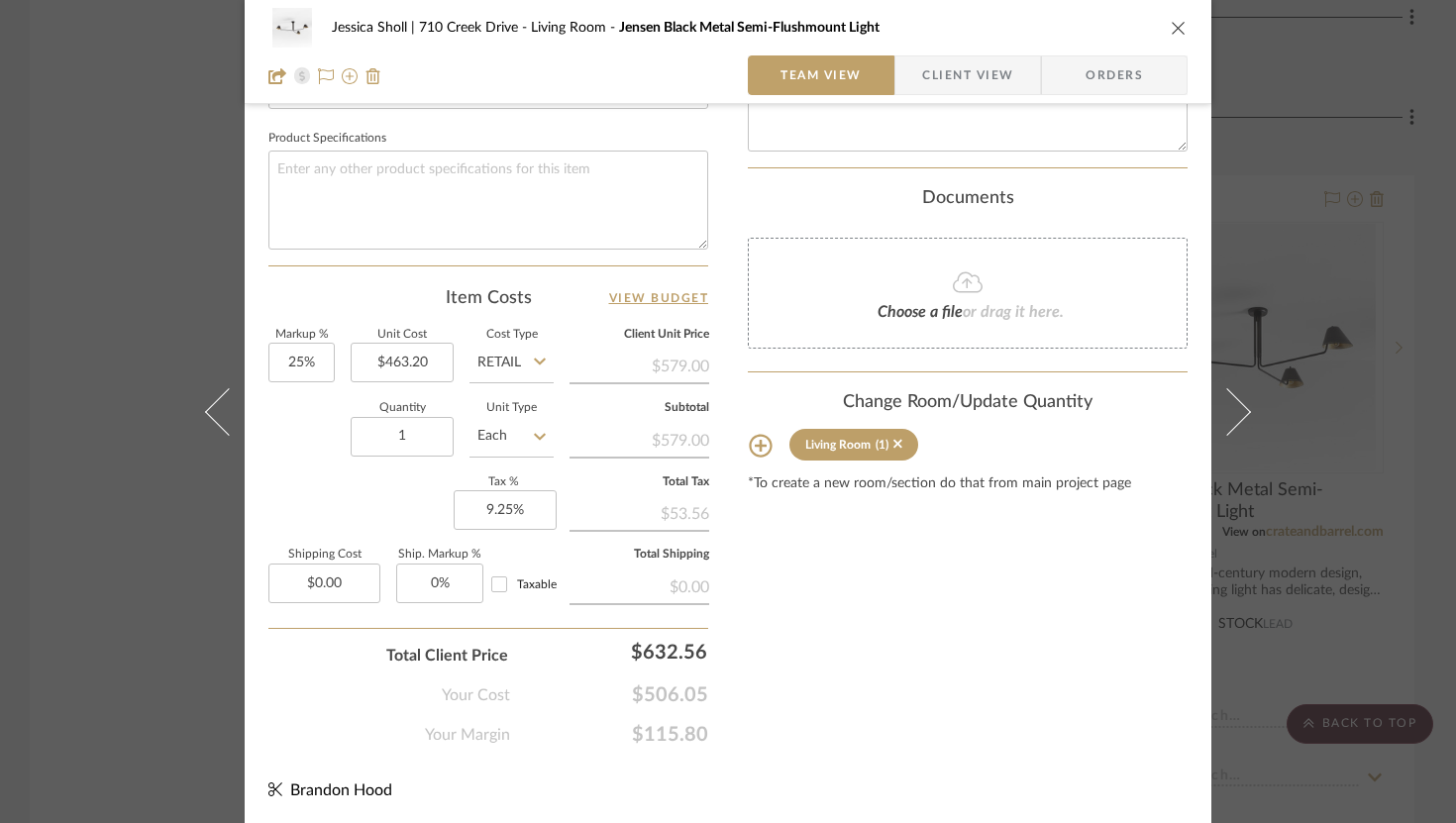 click at bounding box center [1179, 28] 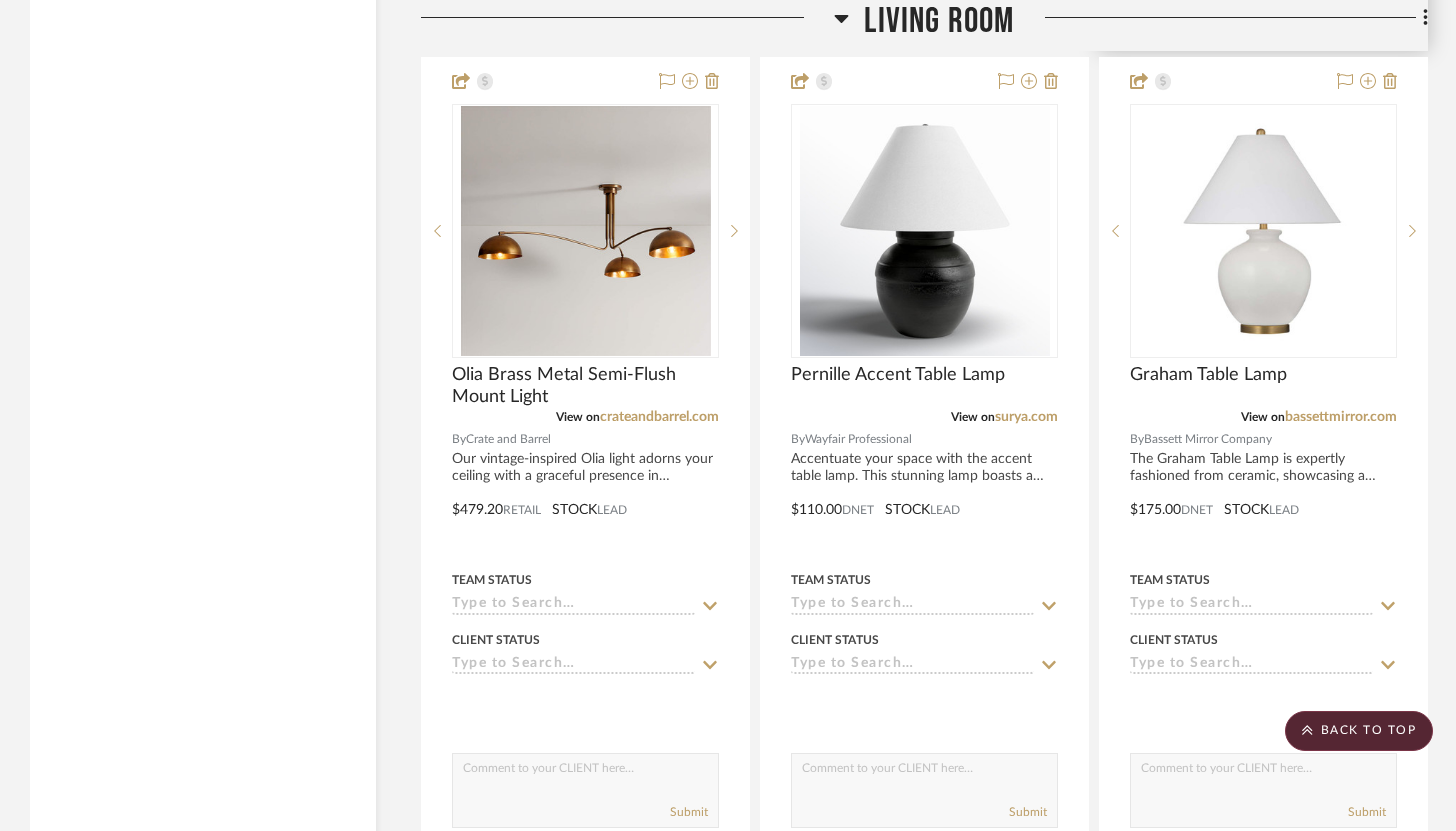 scroll, scrollTop: 9933, scrollLeft: 0, axis: vertical 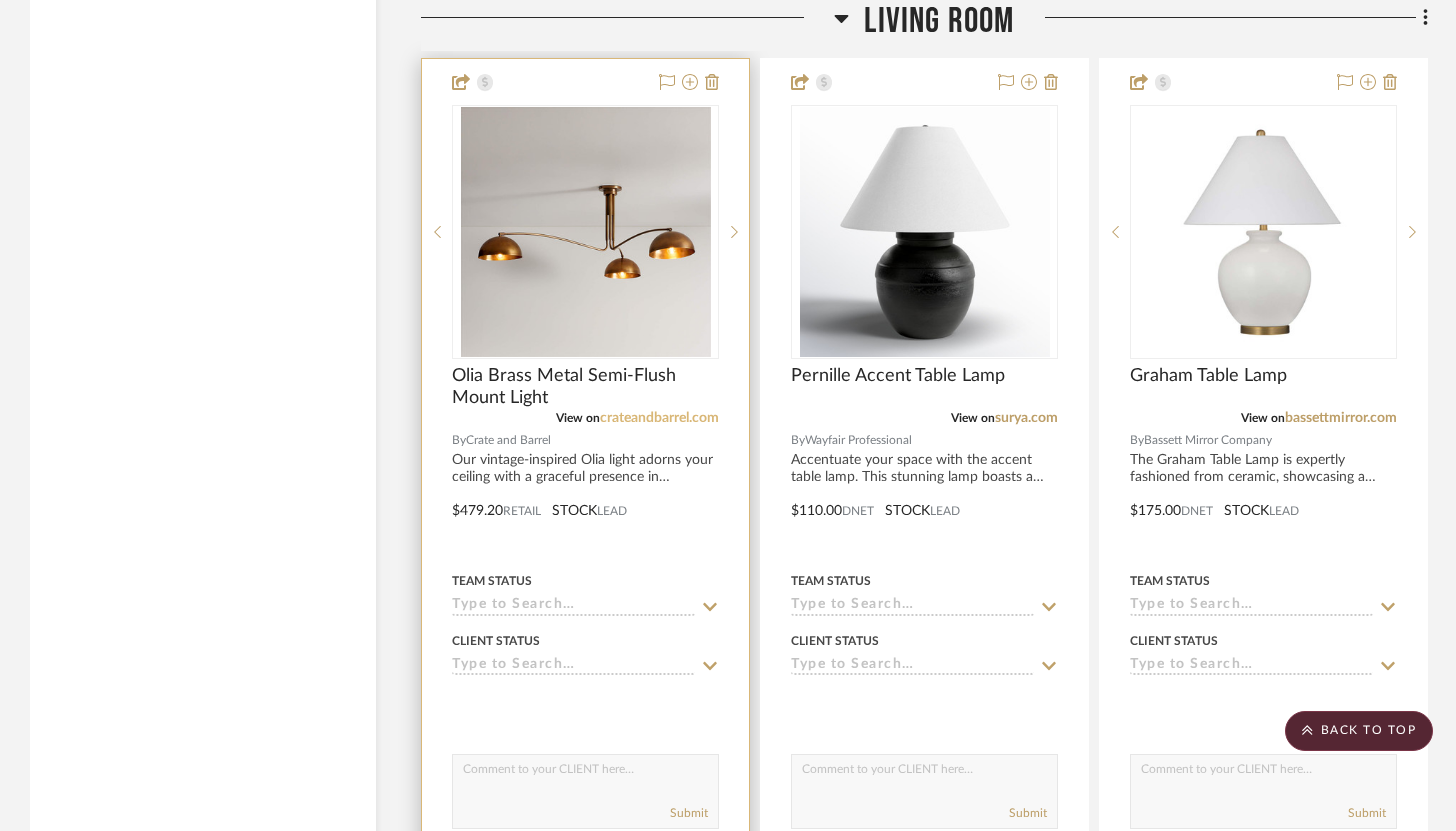click on "crateandbarrel.com" at bounding box center [659, 418] 